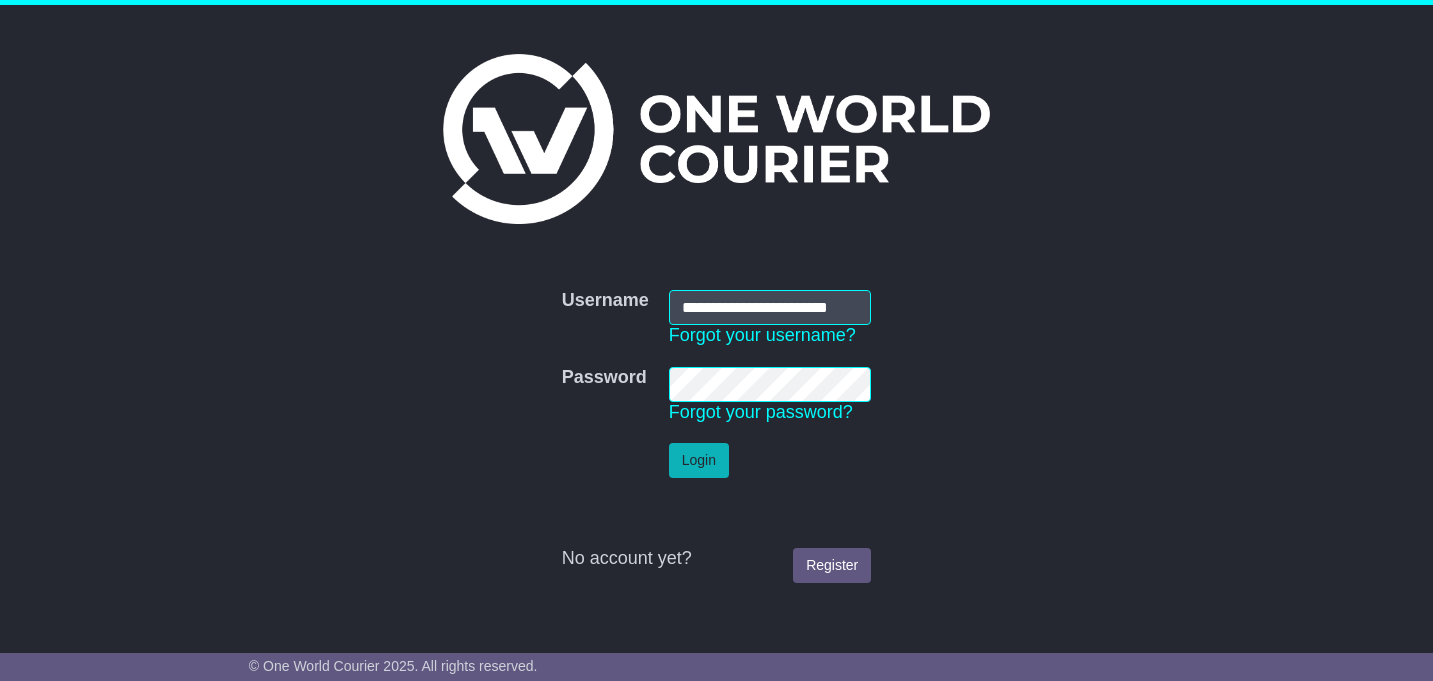 scroll, scrollTop: 0, scrollLeft: 0, axis: both 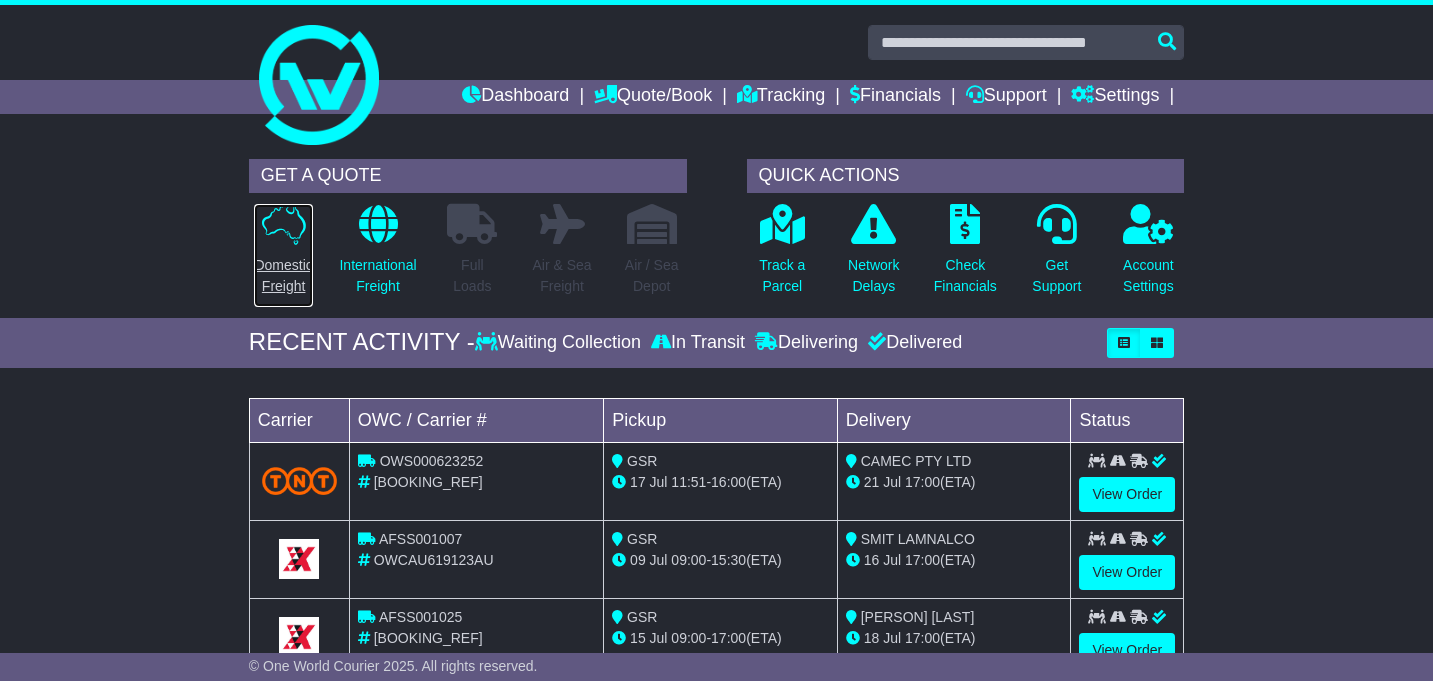 click at bounding box center [284, 224] 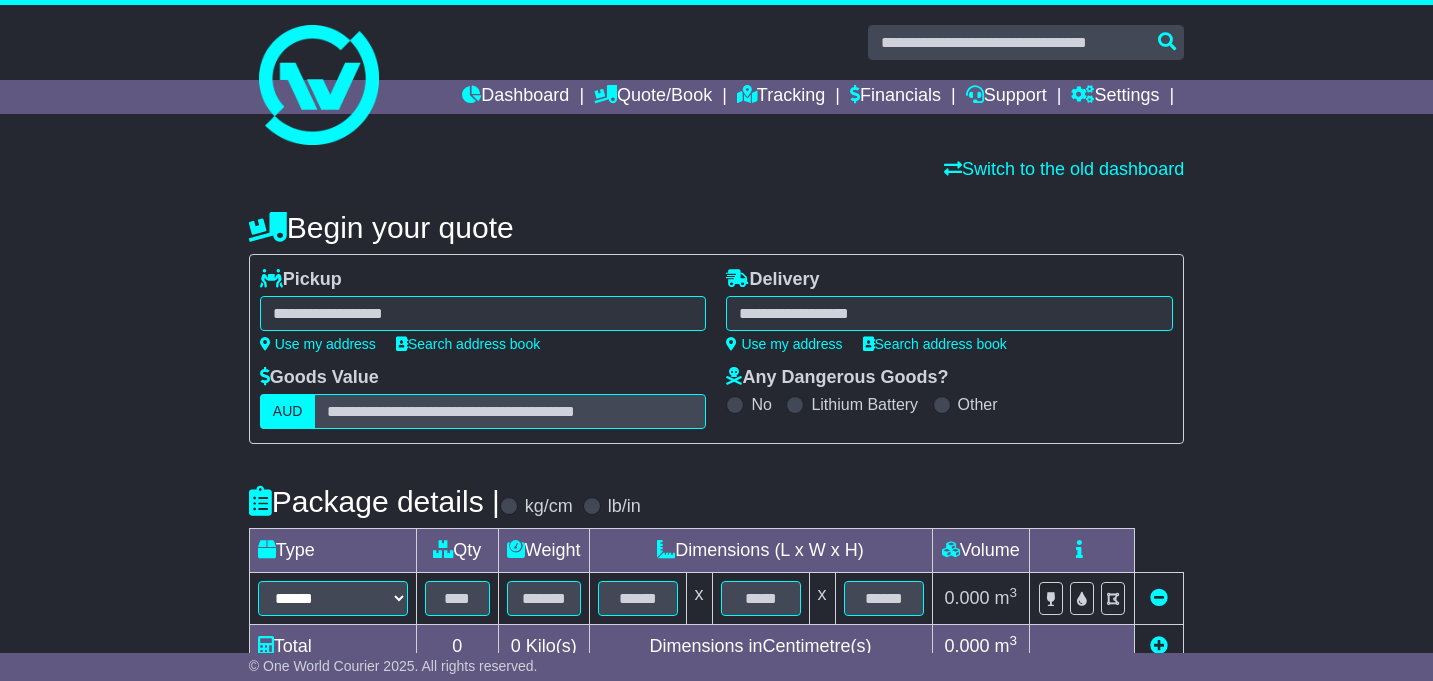 scroll, scrollTop: 0, scrollLeft: 0, axis: both 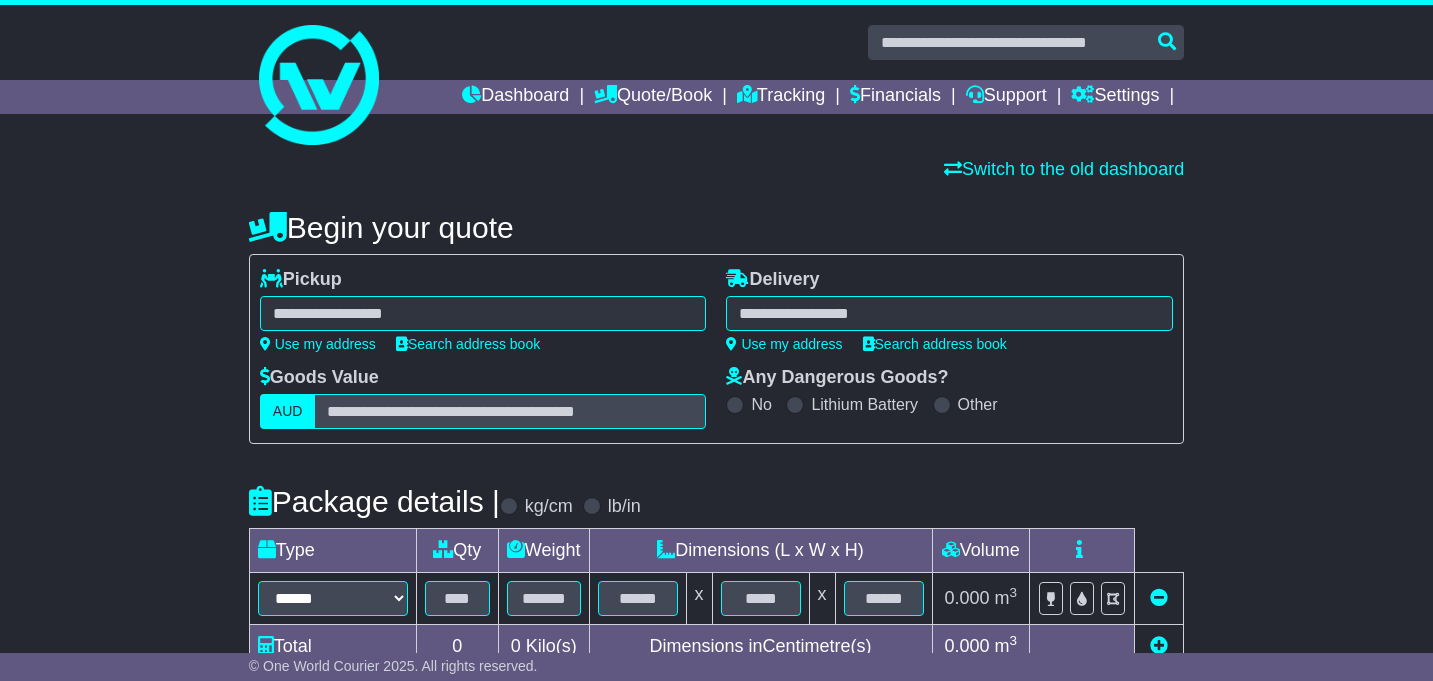 click at bounding box center [483, 313] 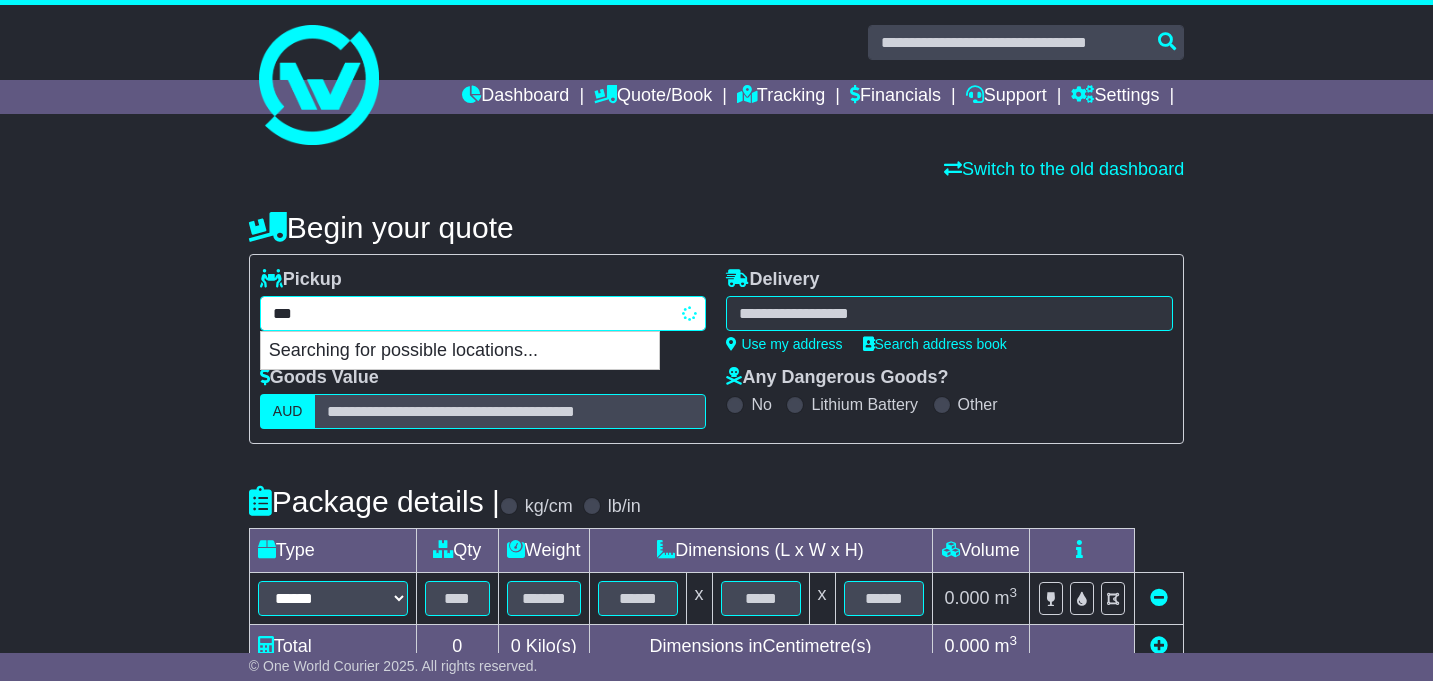 type on "****" 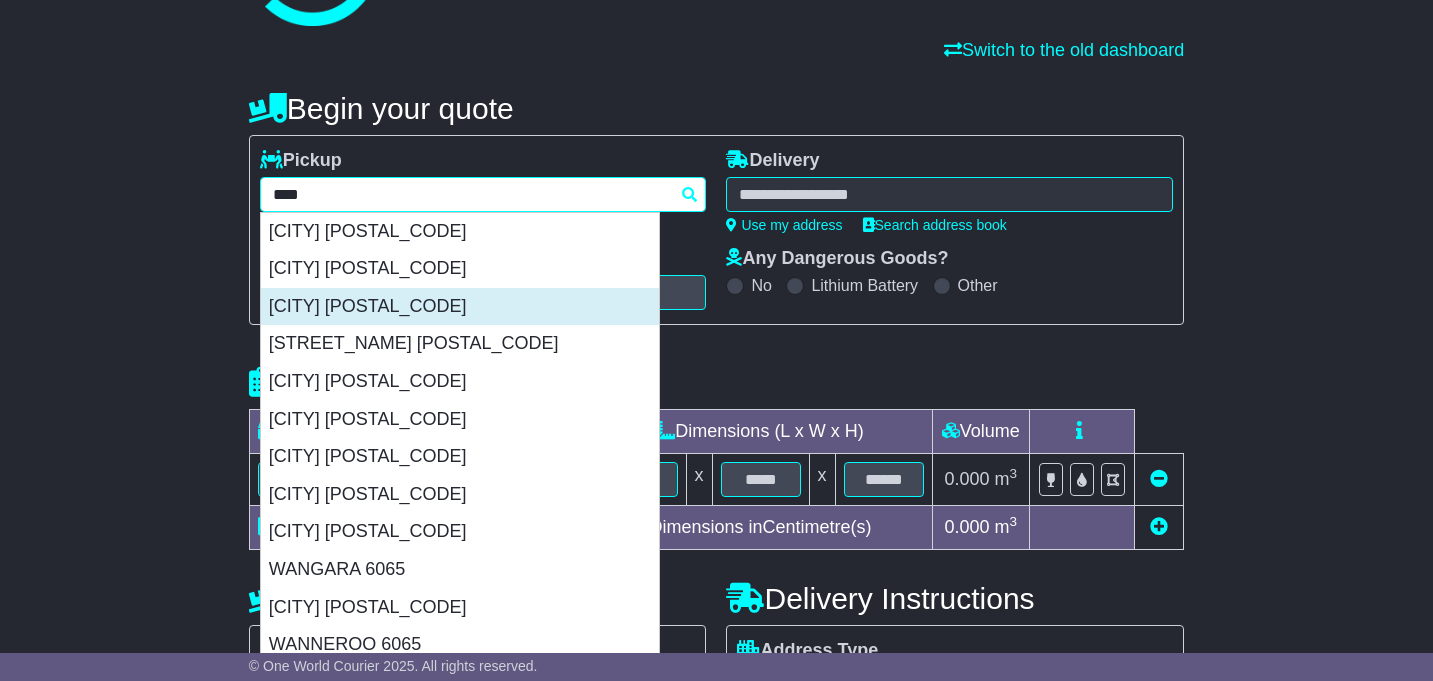 scroll, scrollTop: 116, scrollLeft: 0, axis: vertical 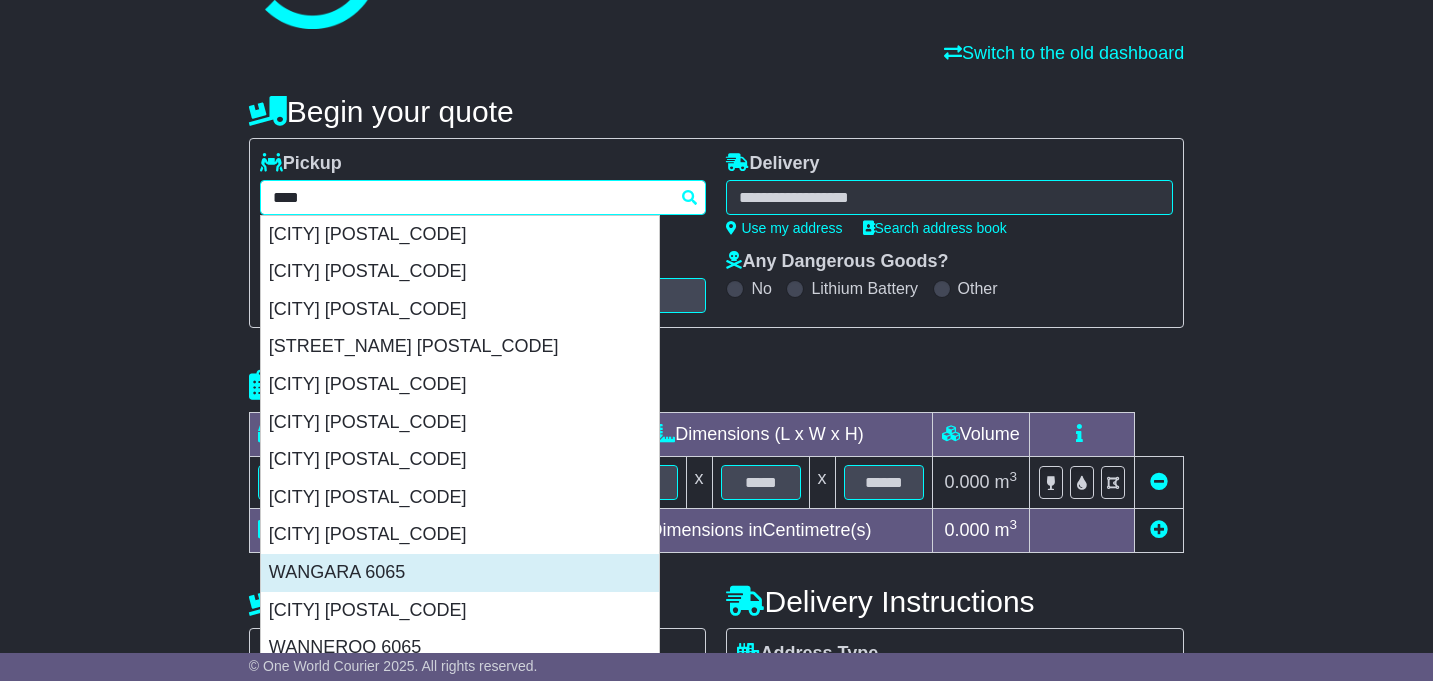 click on "WANGARA 6065" at bounding box center (460, 573) 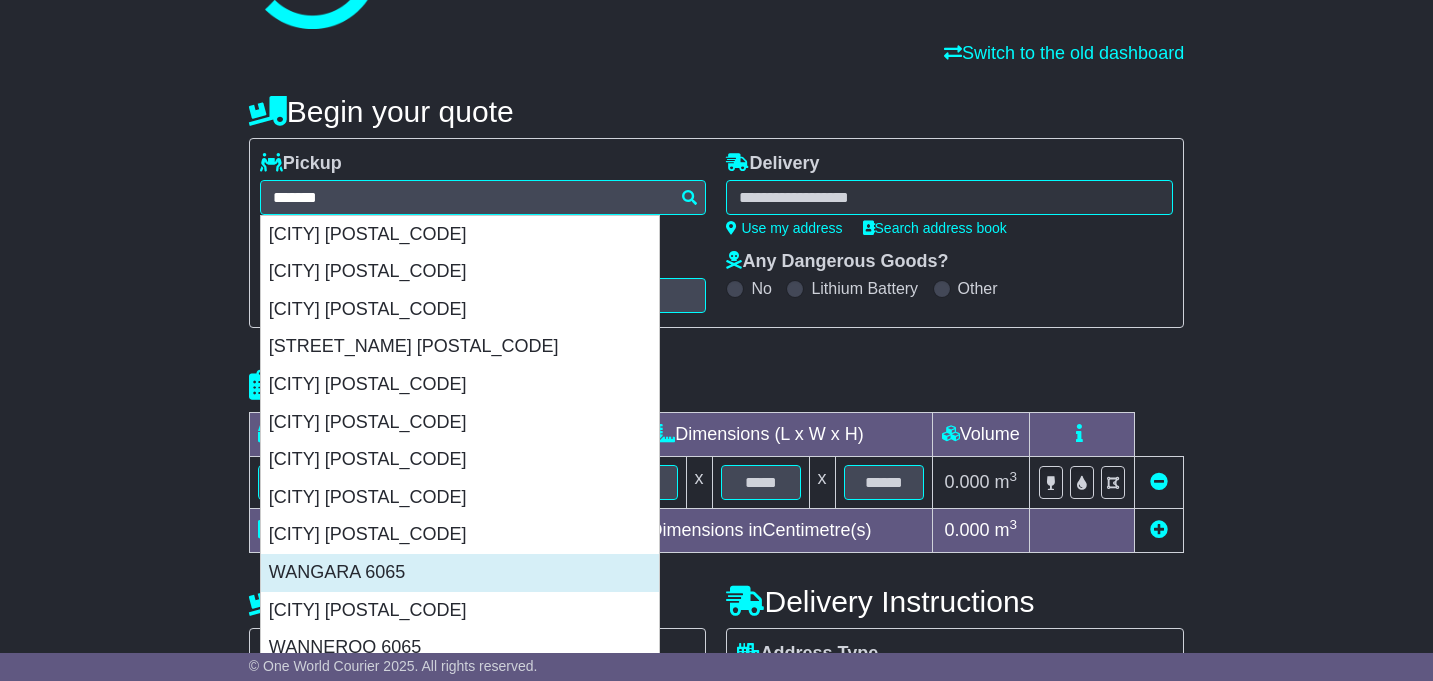 type on "**********" 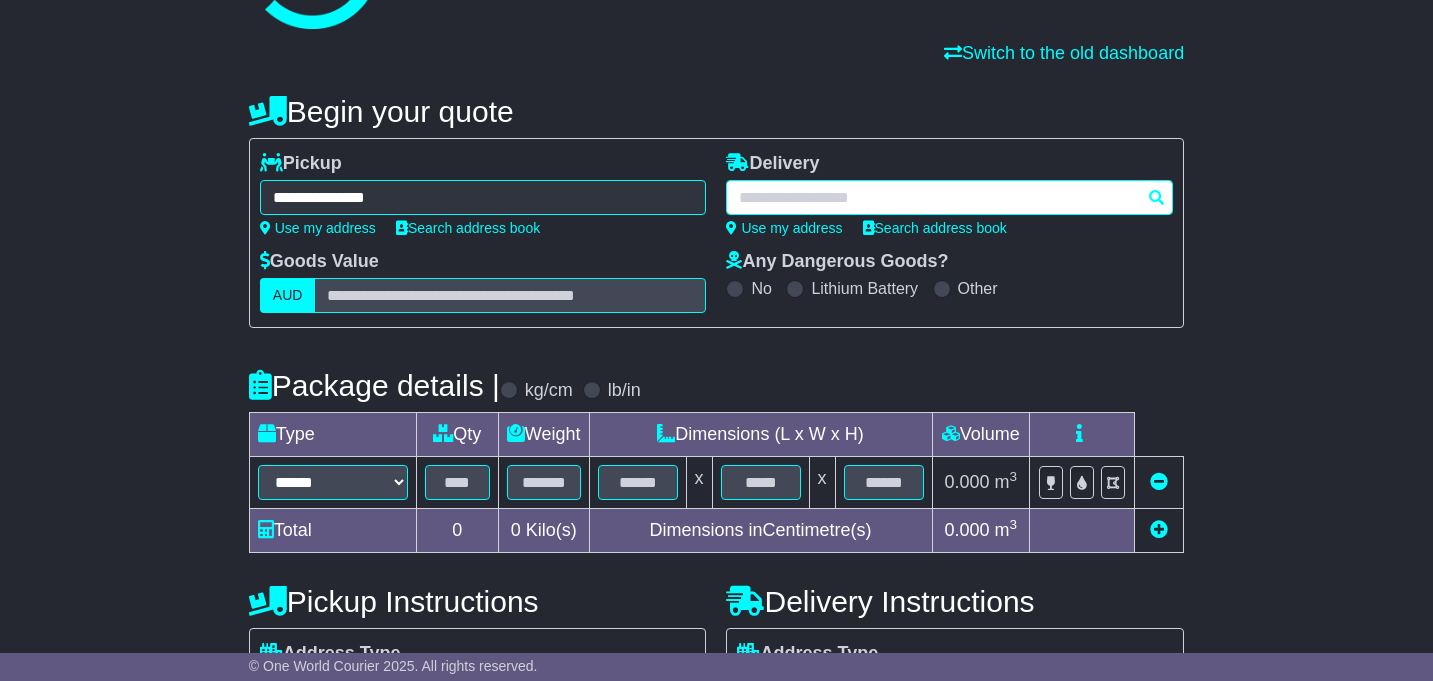 click at bounding box center (949, 197) 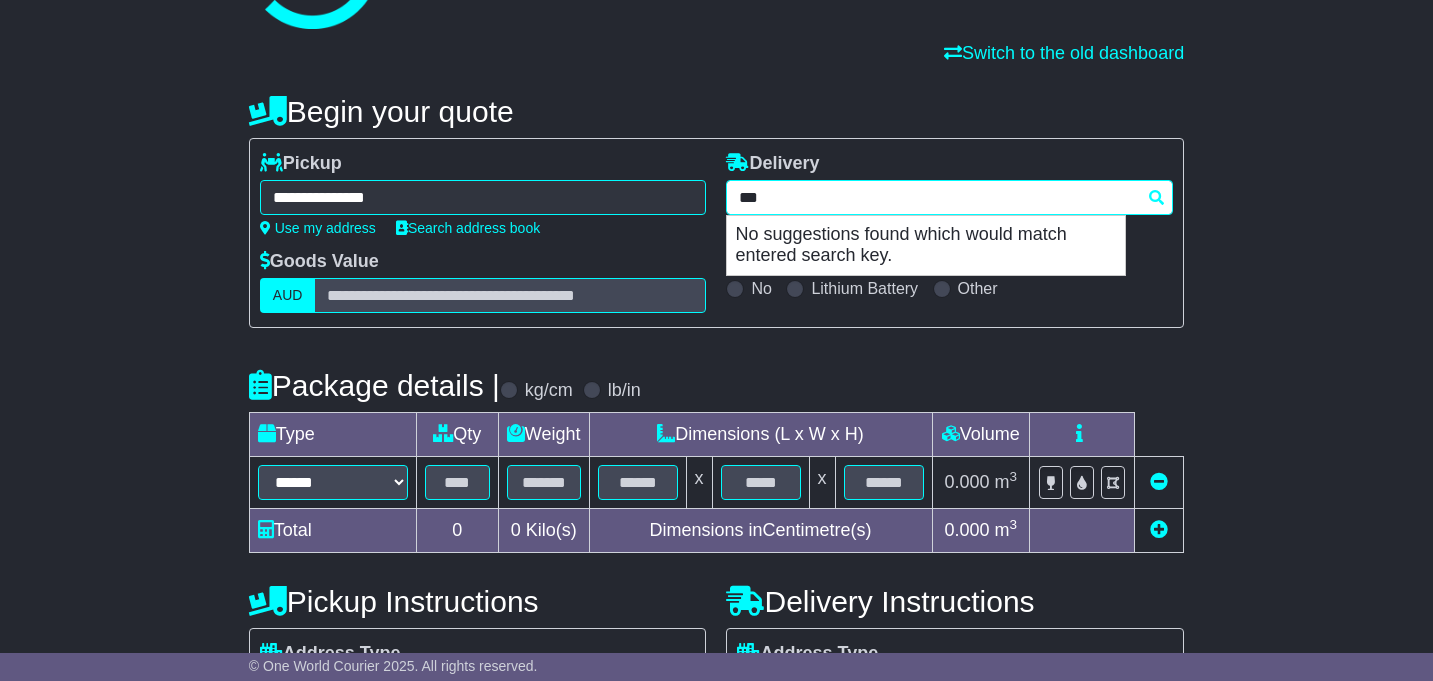 type on "****" 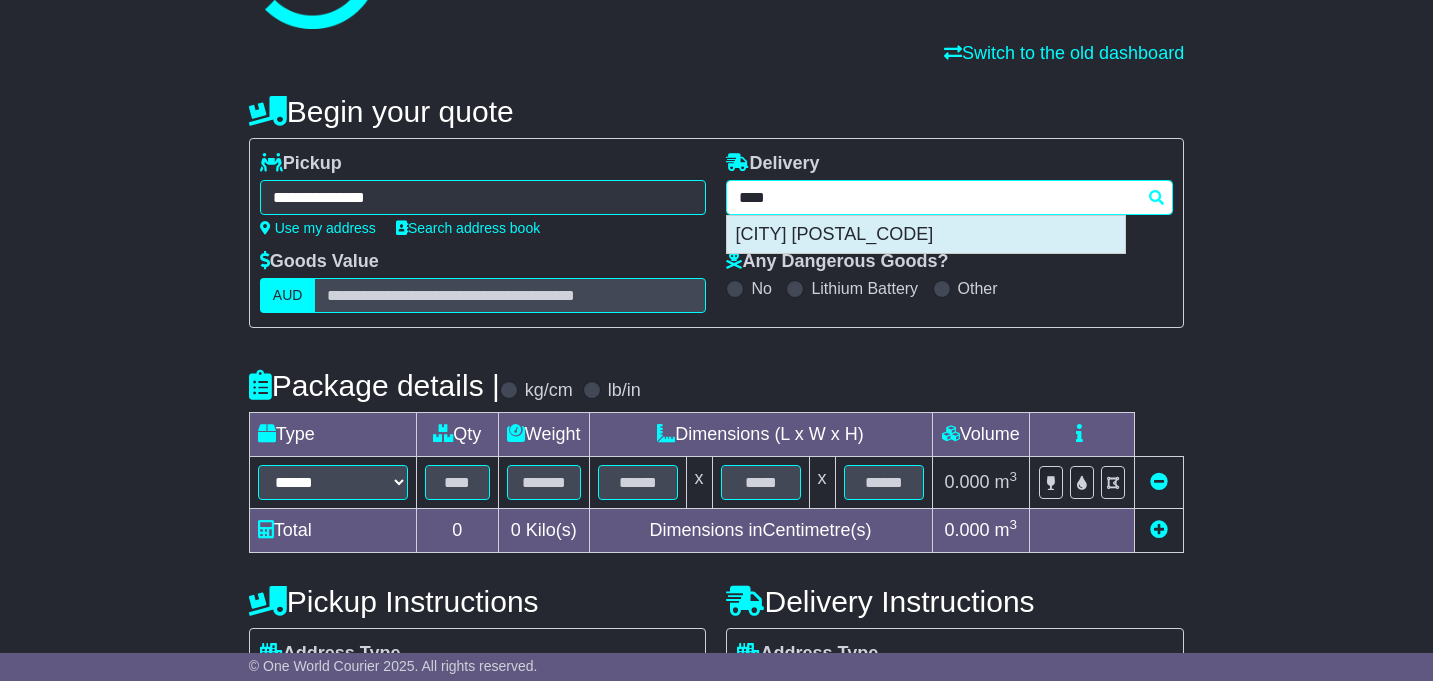 click on "[SUBURB] [POSTAL_CODE]" at bounding box center (926, 235) 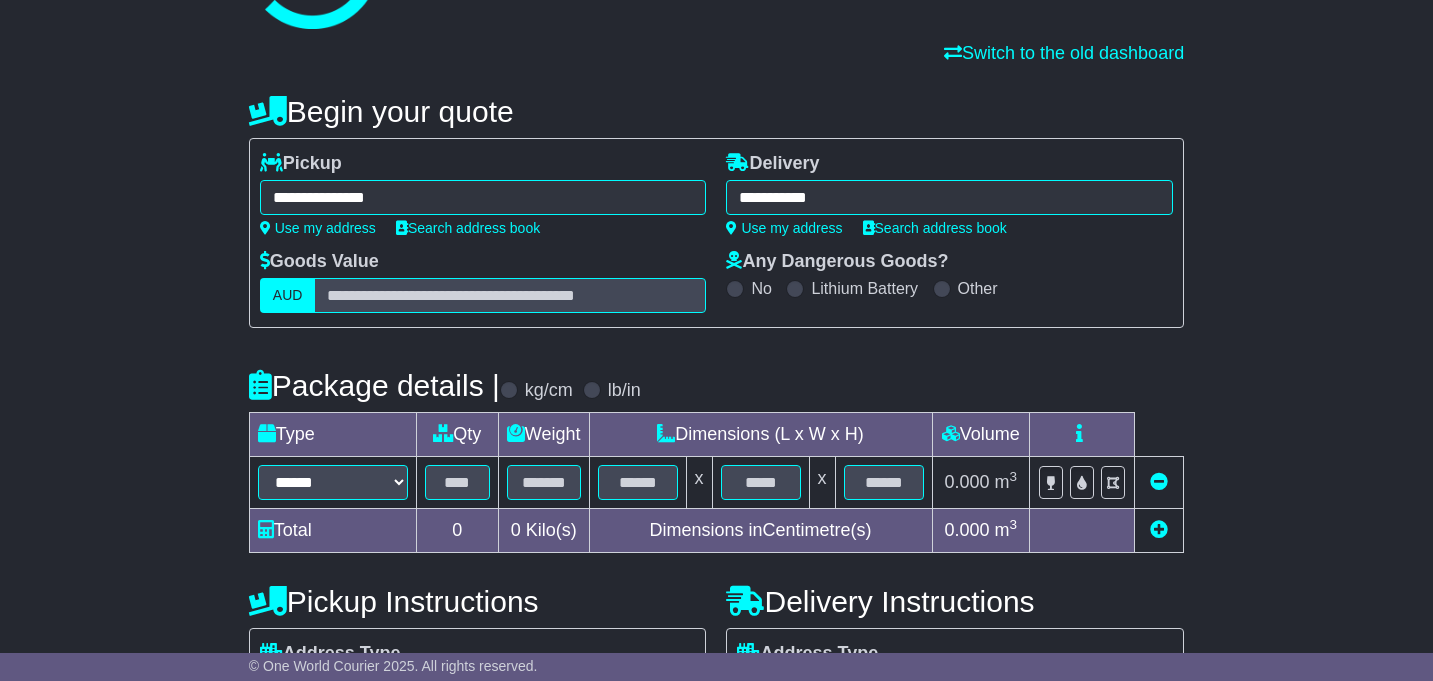 type on "**********" 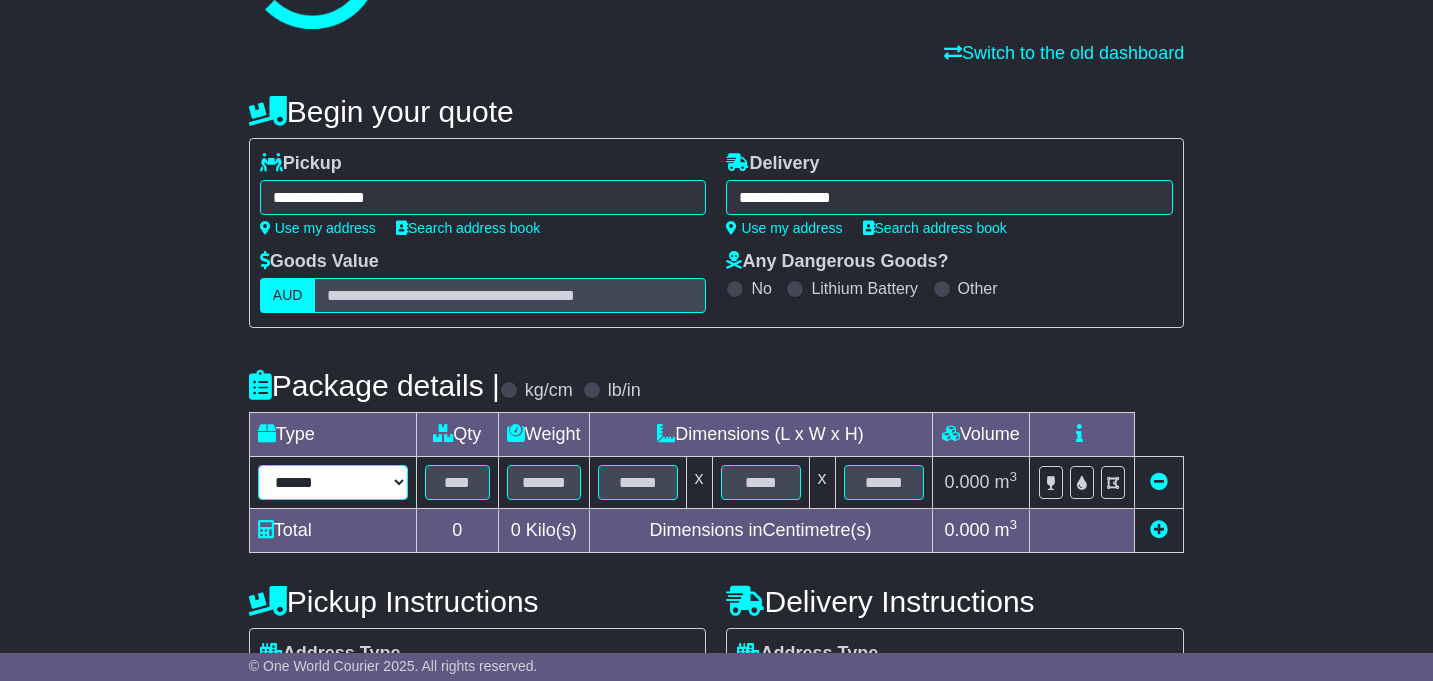 click on "****** ****** *** ******** ***** **** **** ****** *** *******" at bounding box center (333, 482) 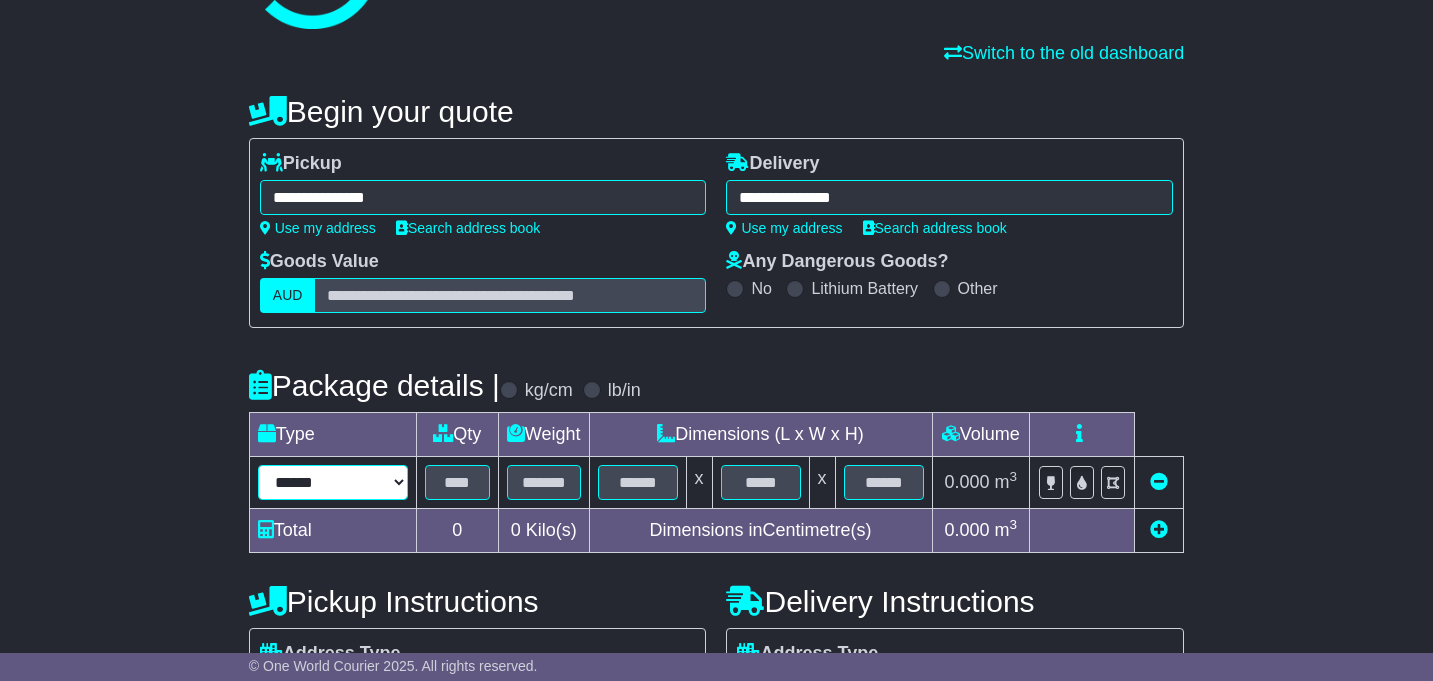 select on "*****" 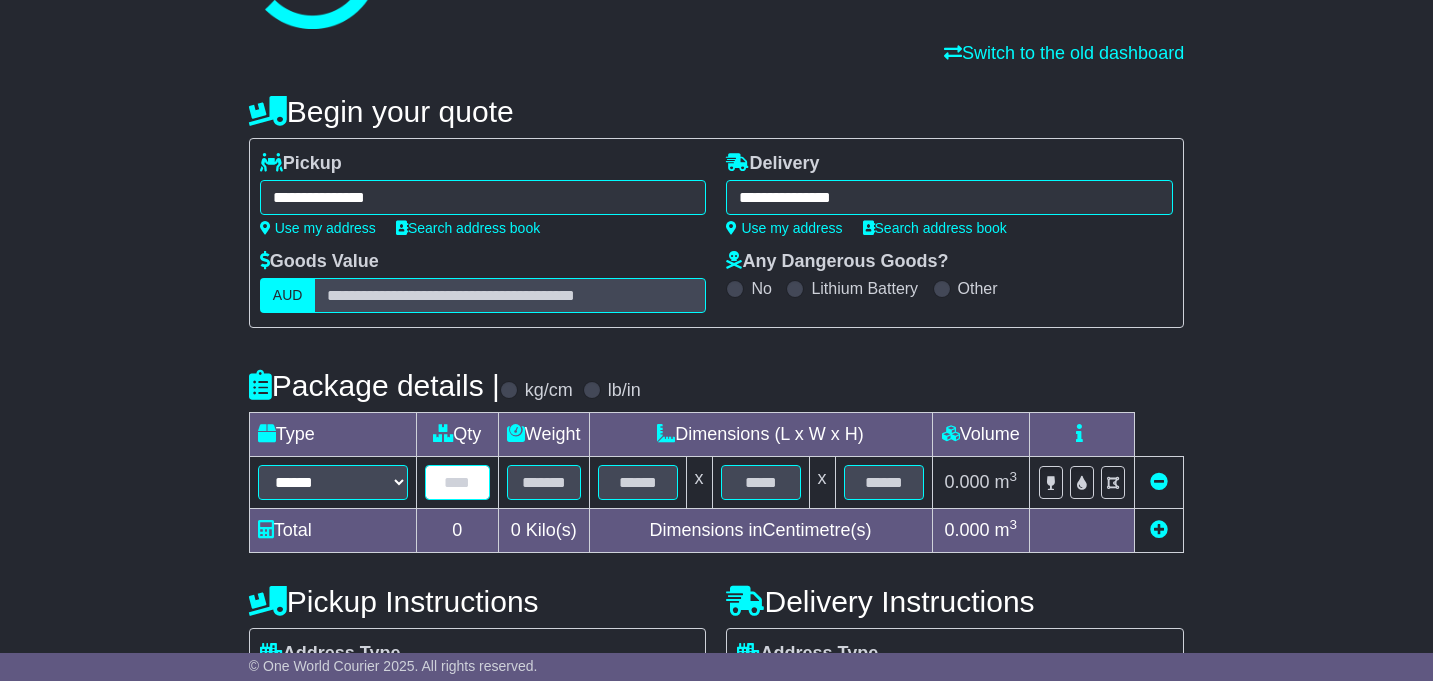 click at bounding box center [457, 482] 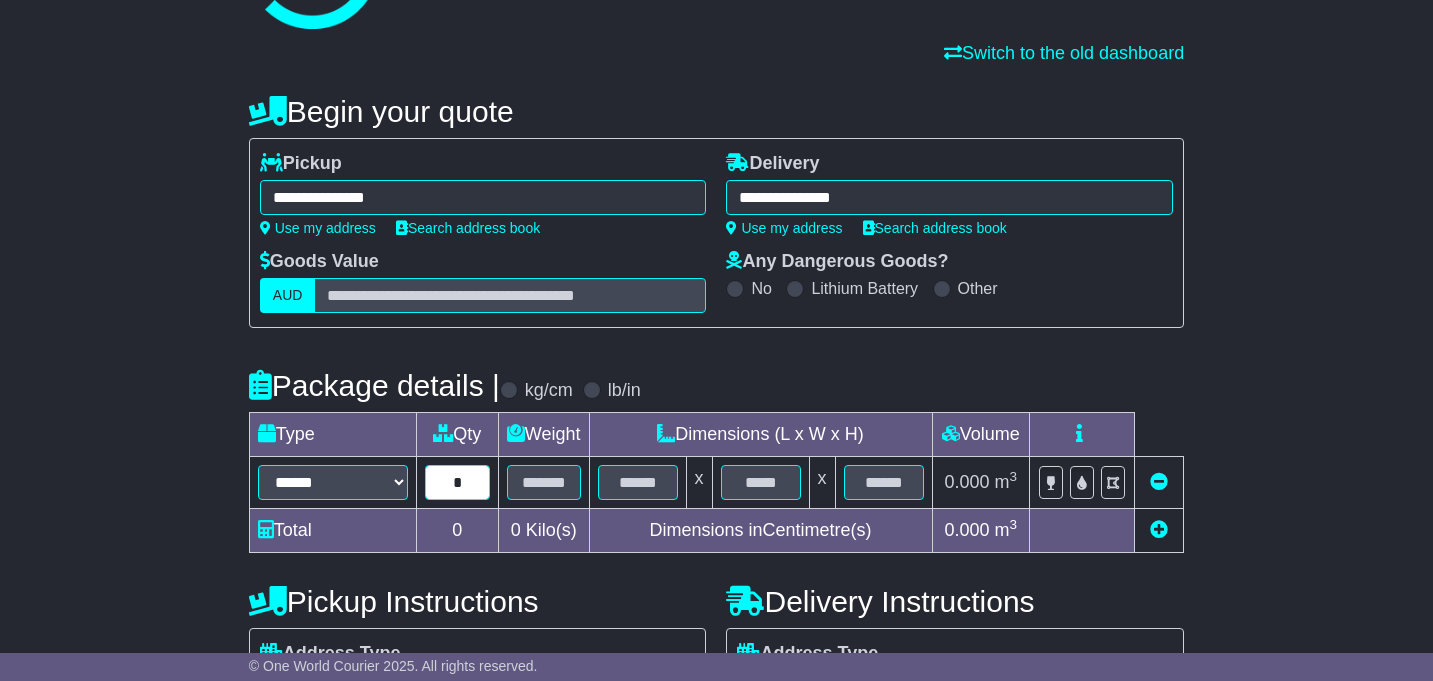 type on "*" 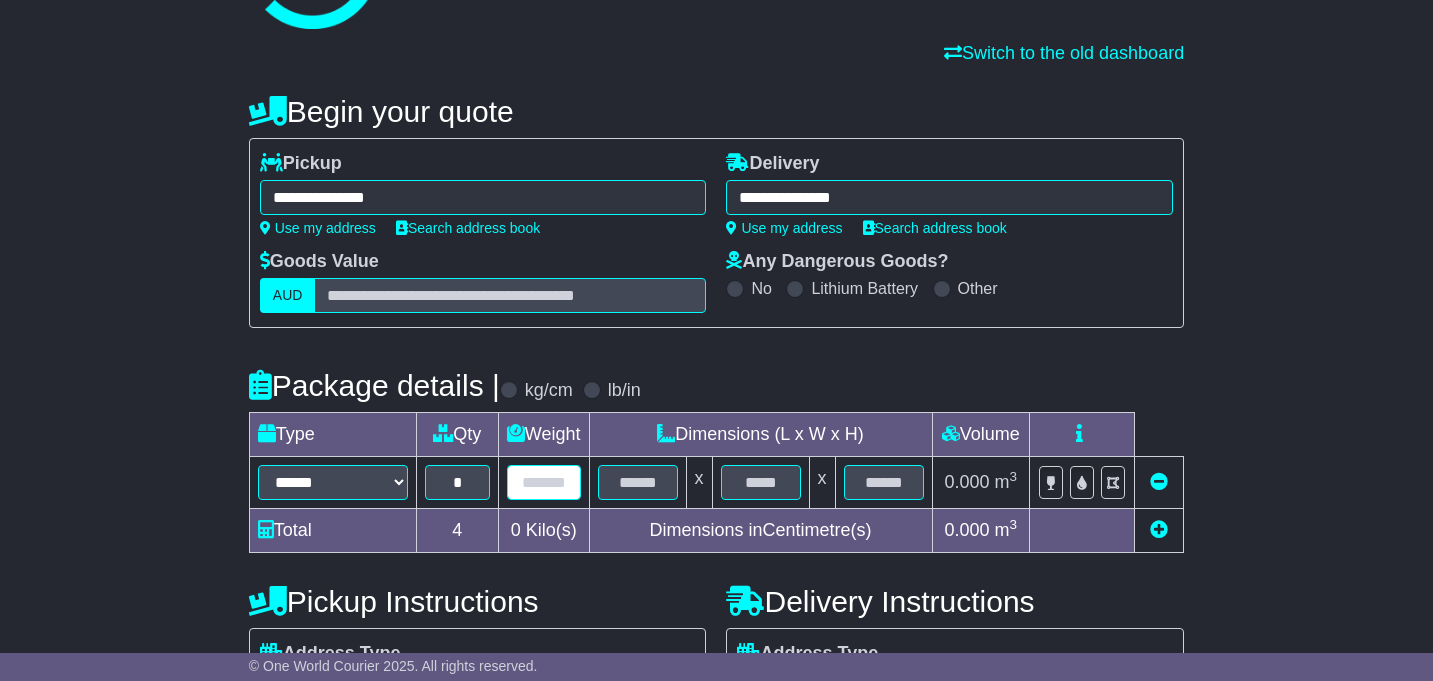 click at bounding box center (544, 482) 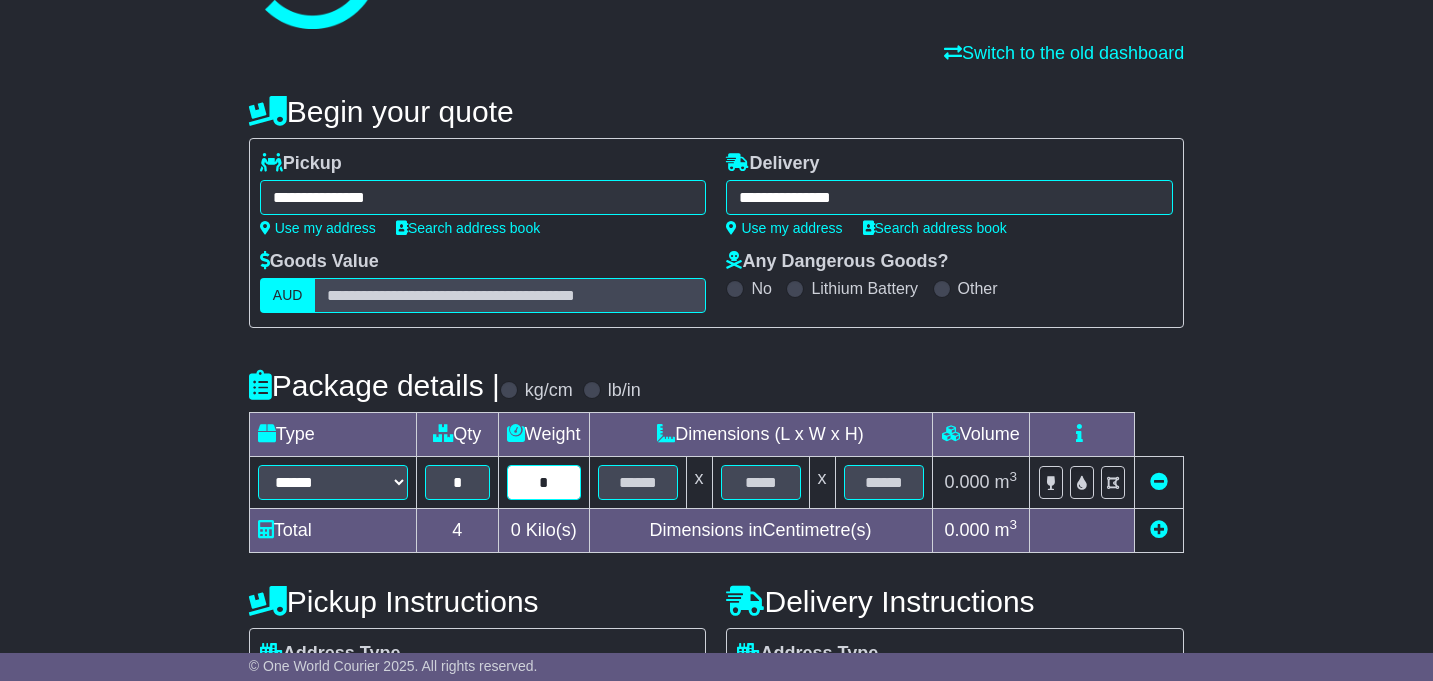 type on "*" 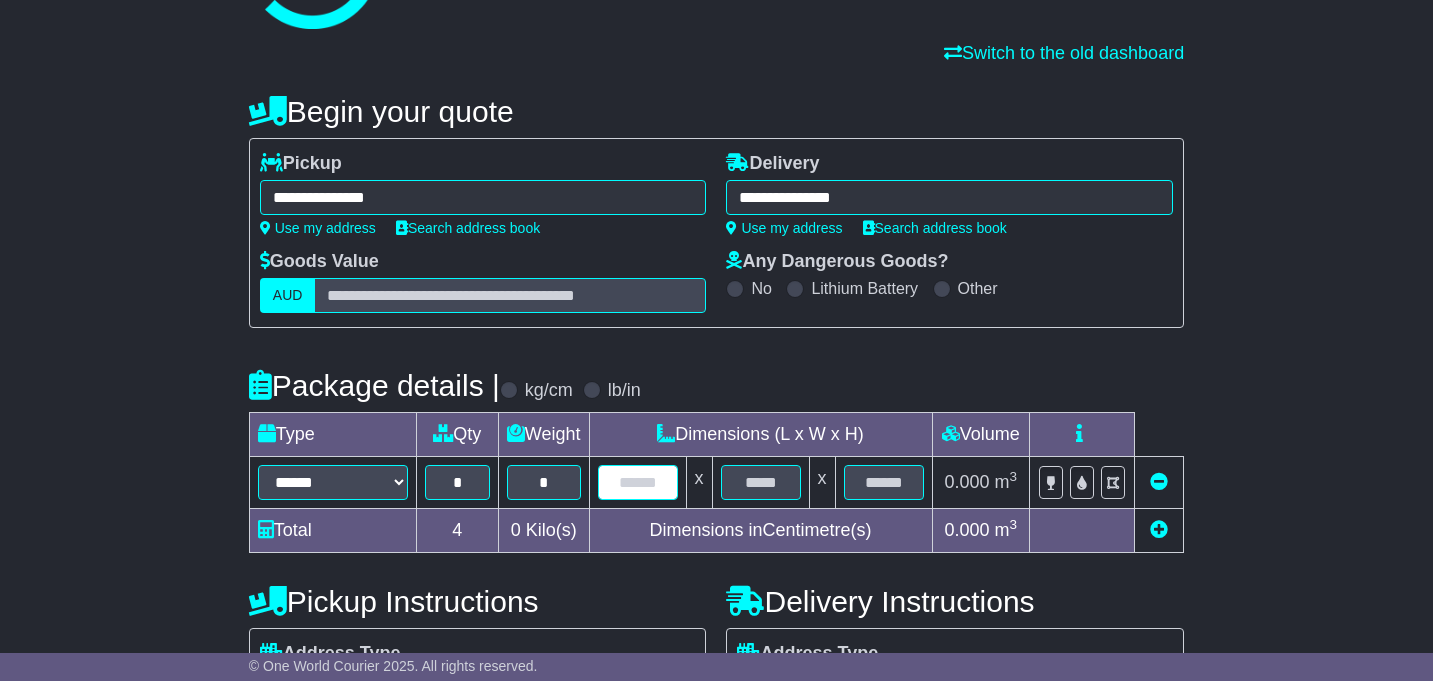 click at bounding box center (638, 482) 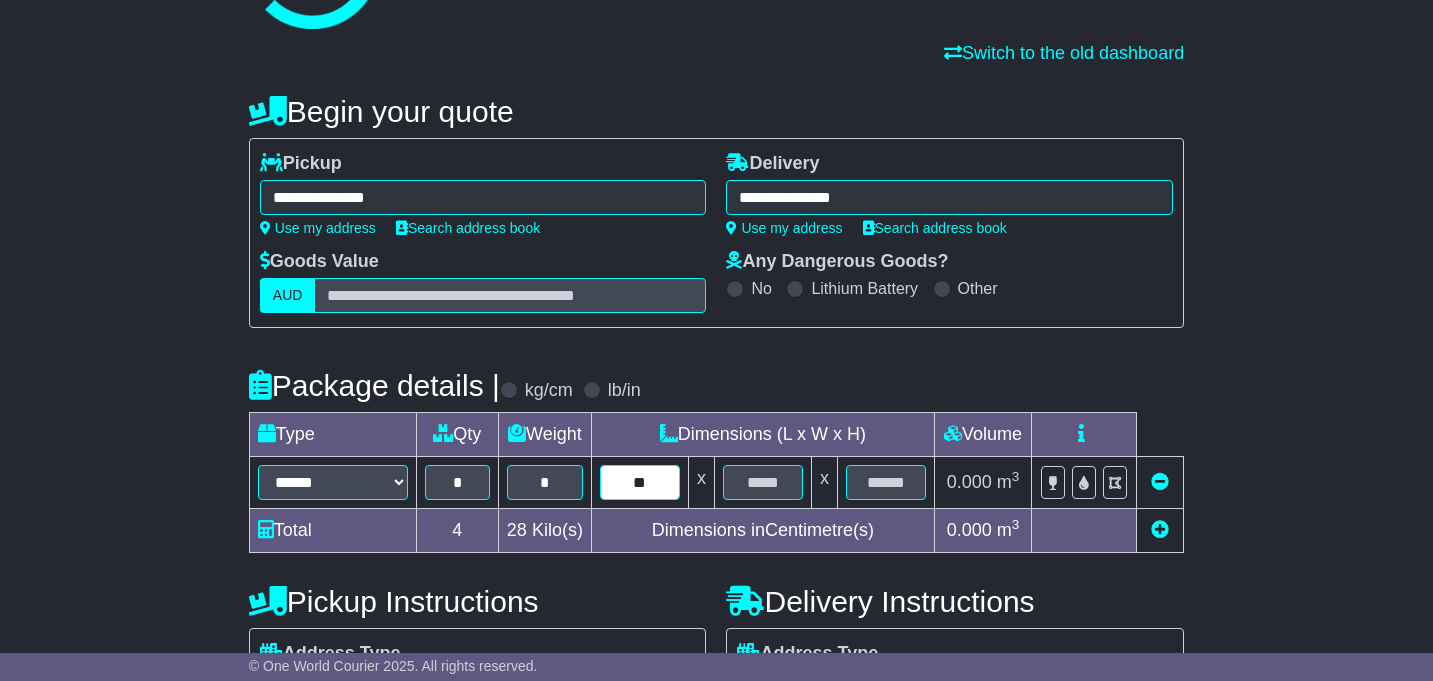type on "**" 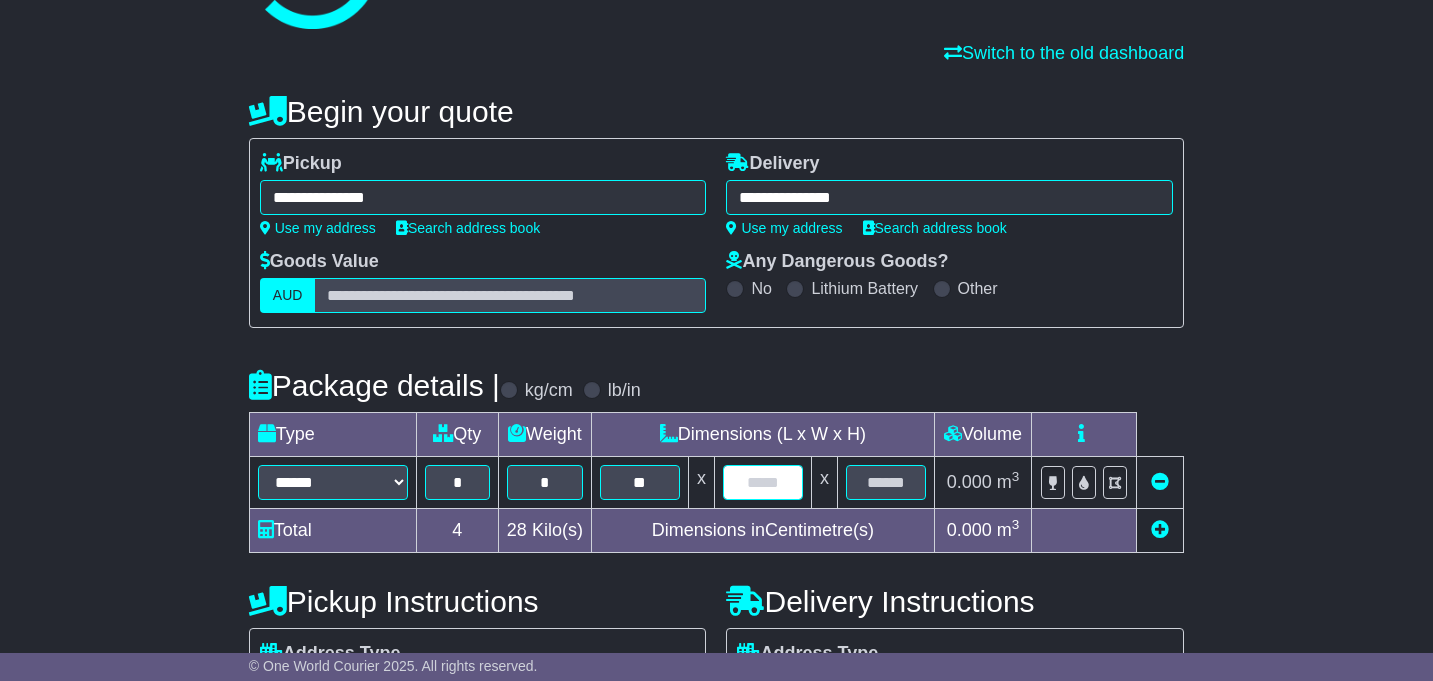 click at bounding box center (763, 482) 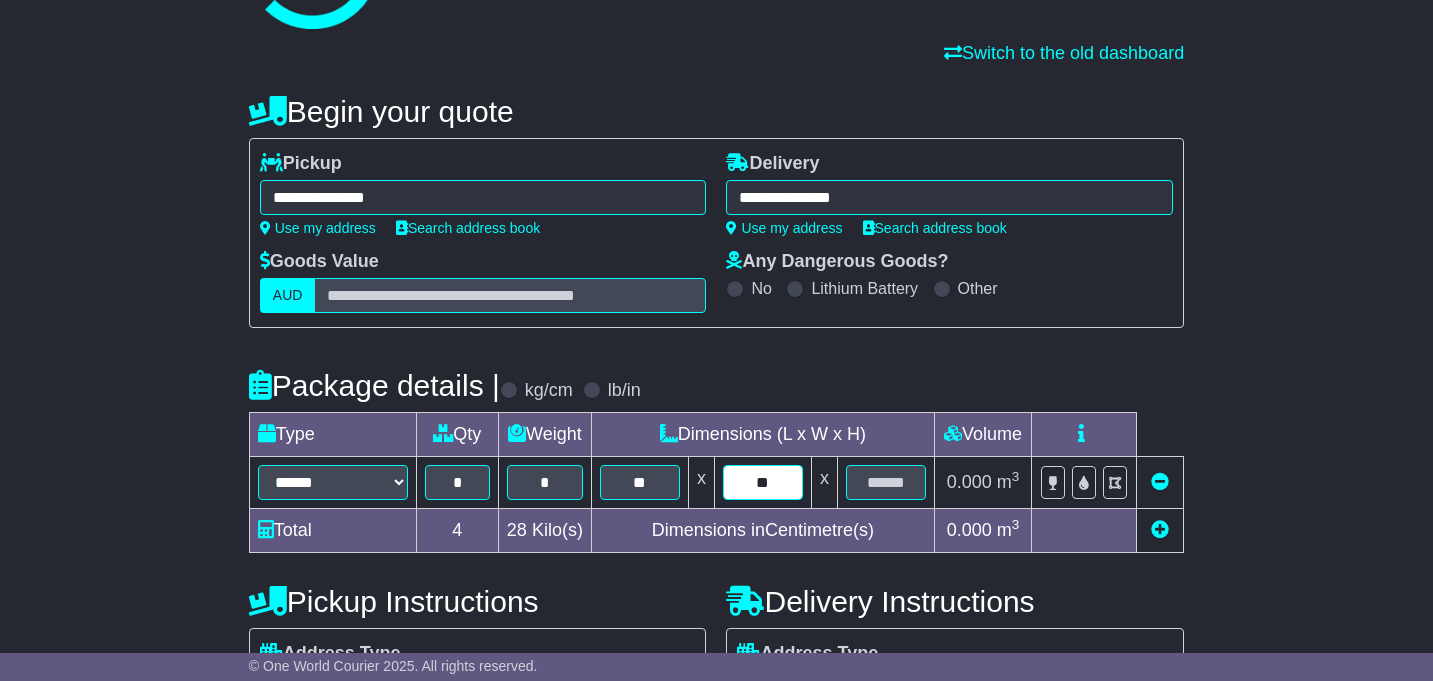 type on "**" 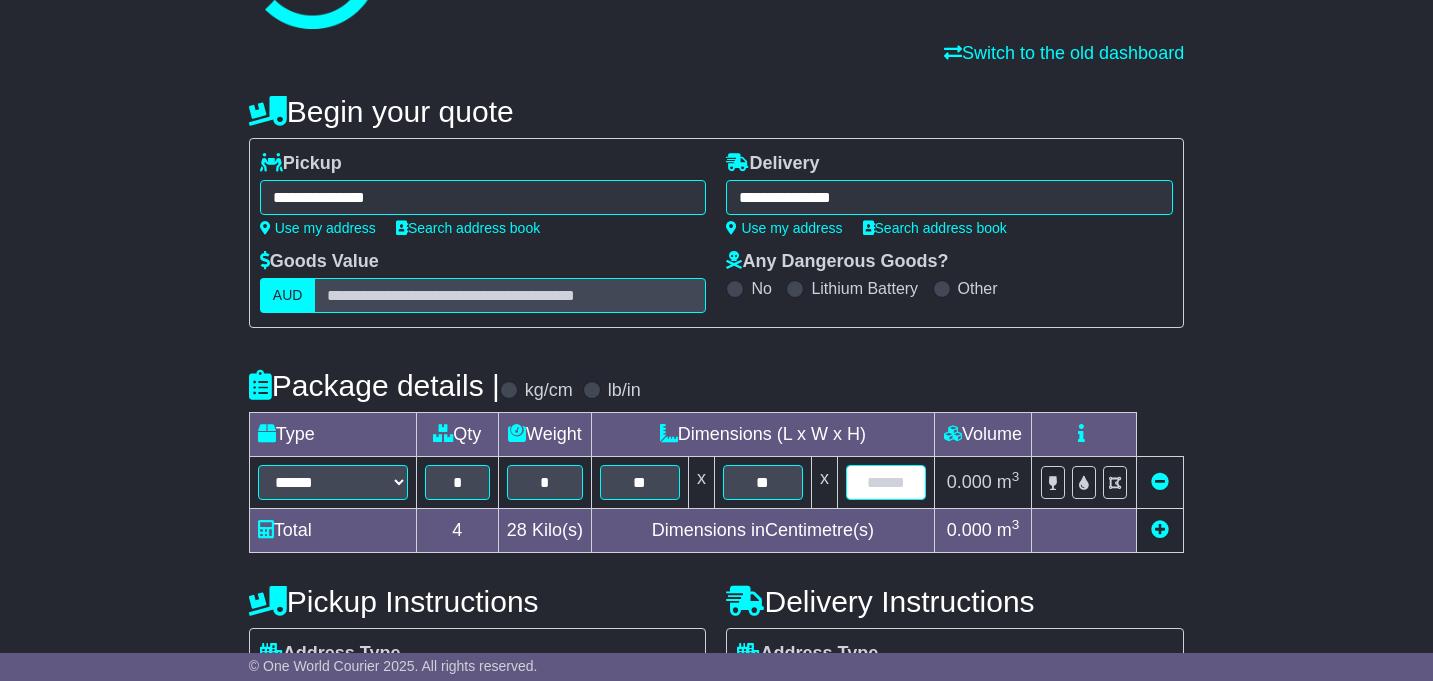 click at bounding box center [886, 482] 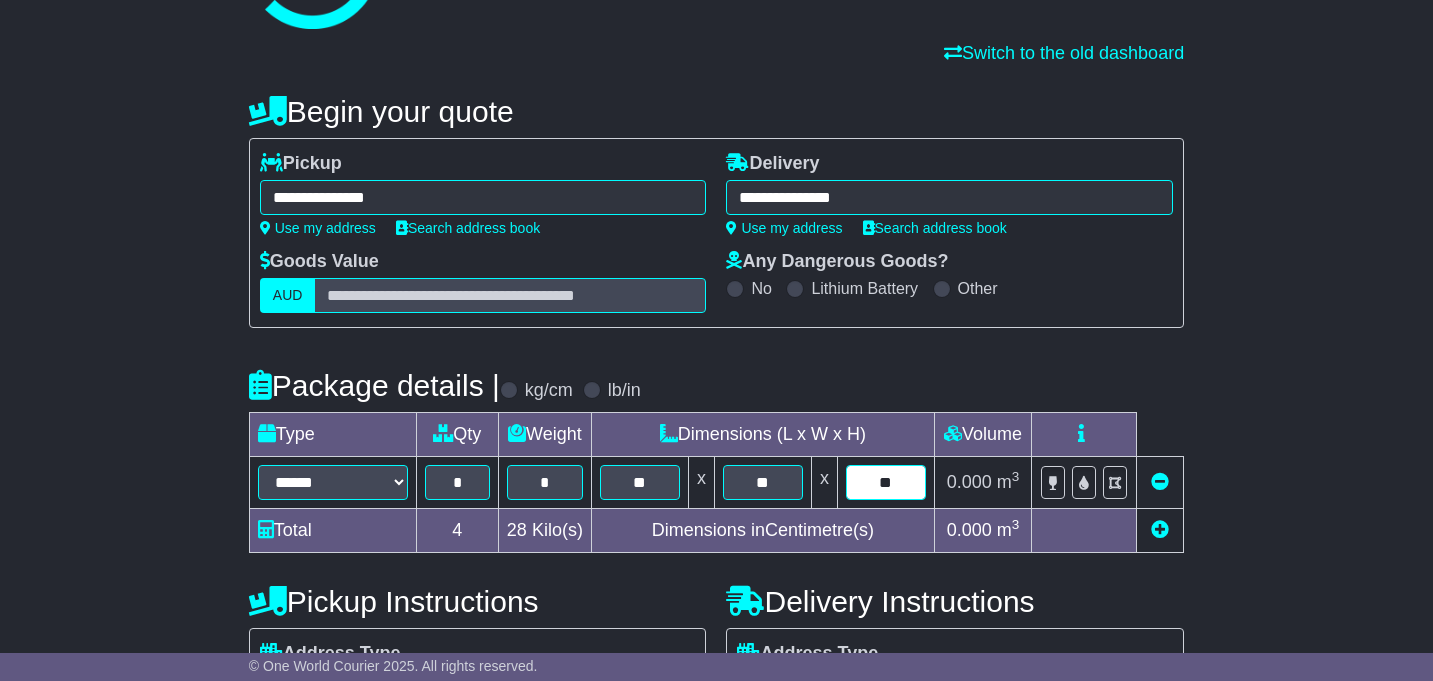 type on "**" 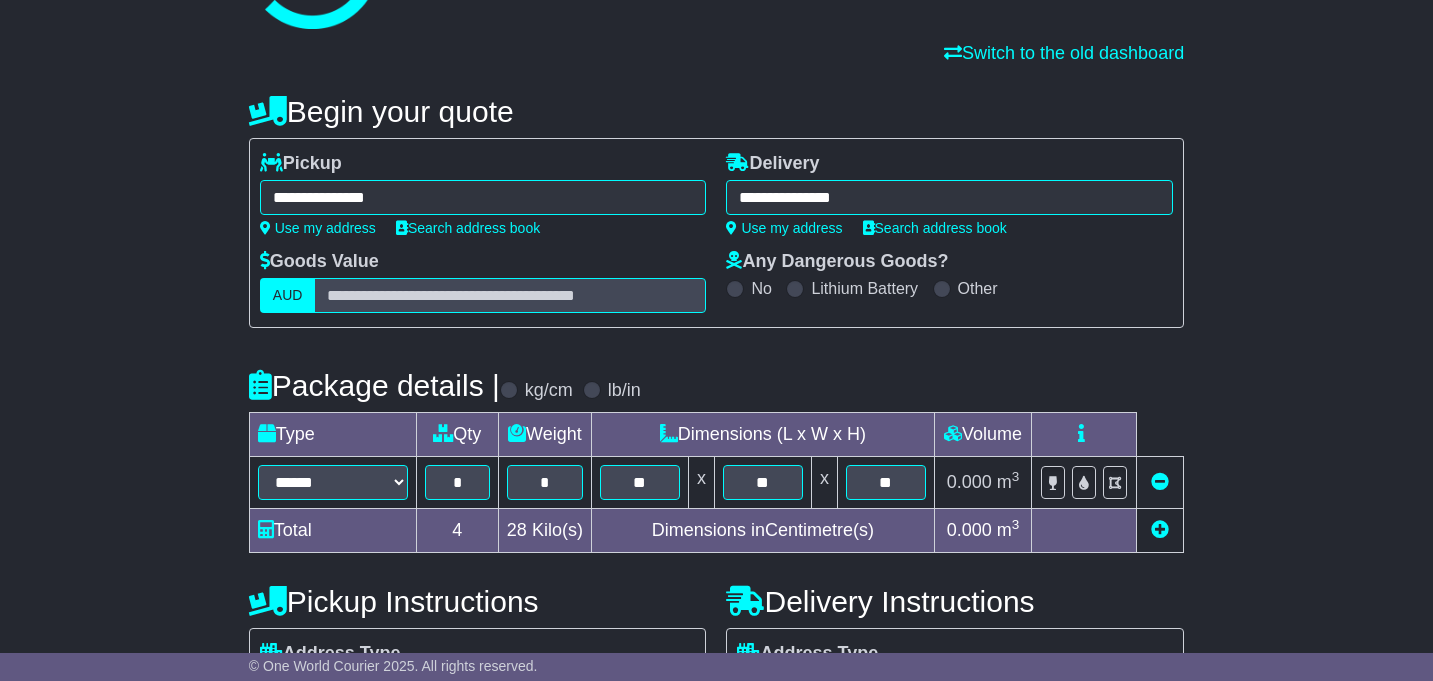 click at bounding box center (1160, 529) 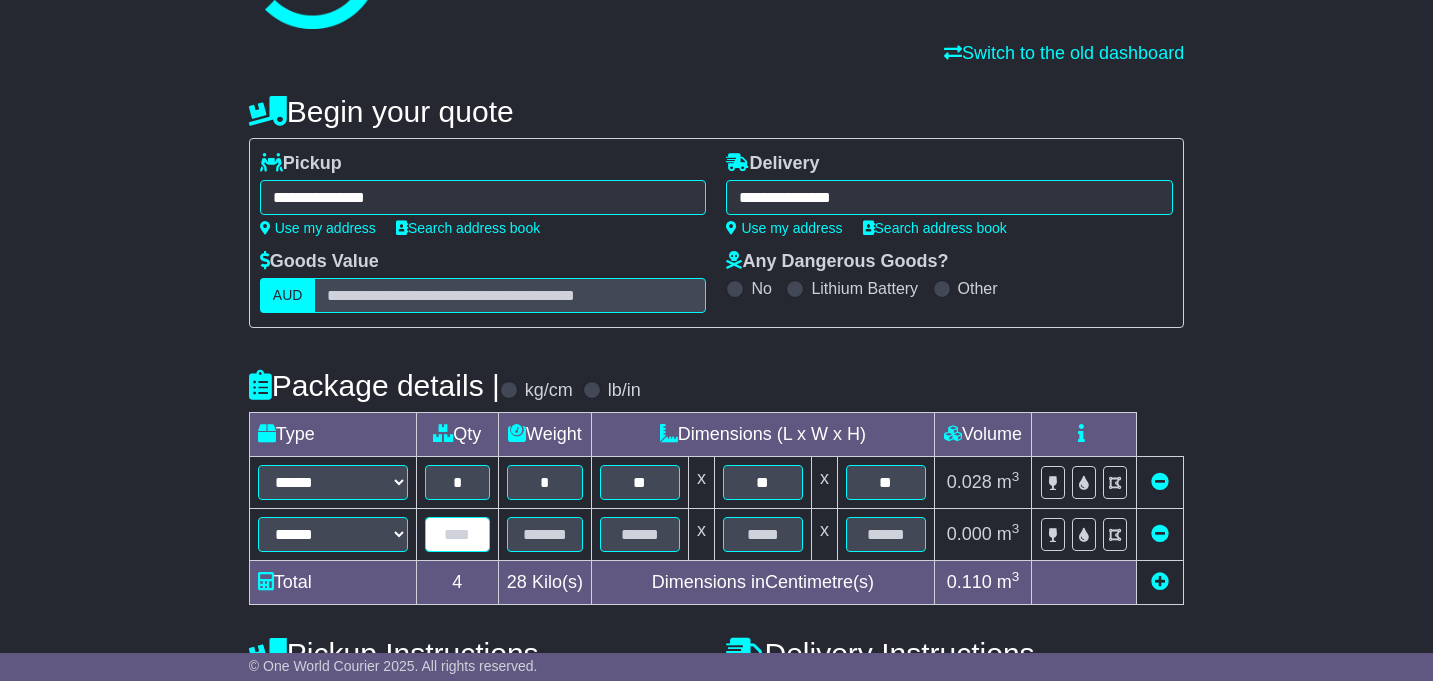 click at bounding box center [457, 534] 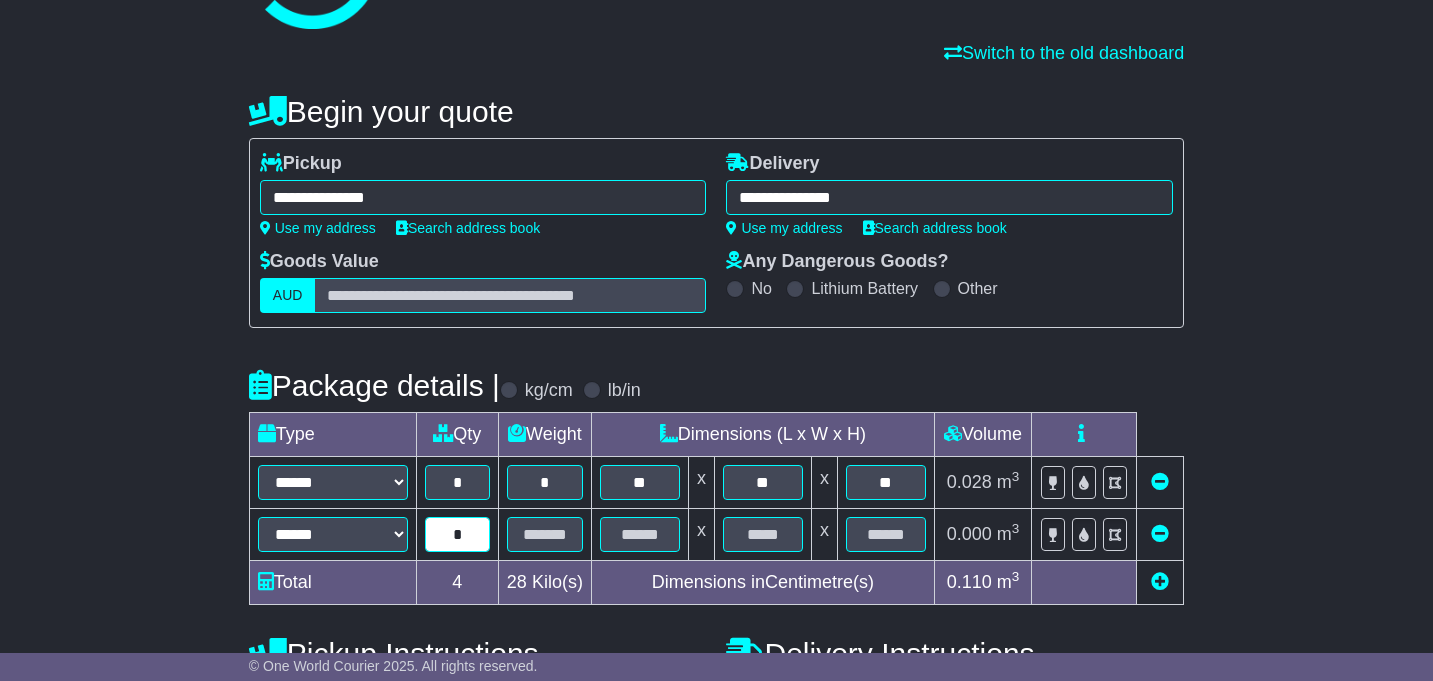 type on "*" 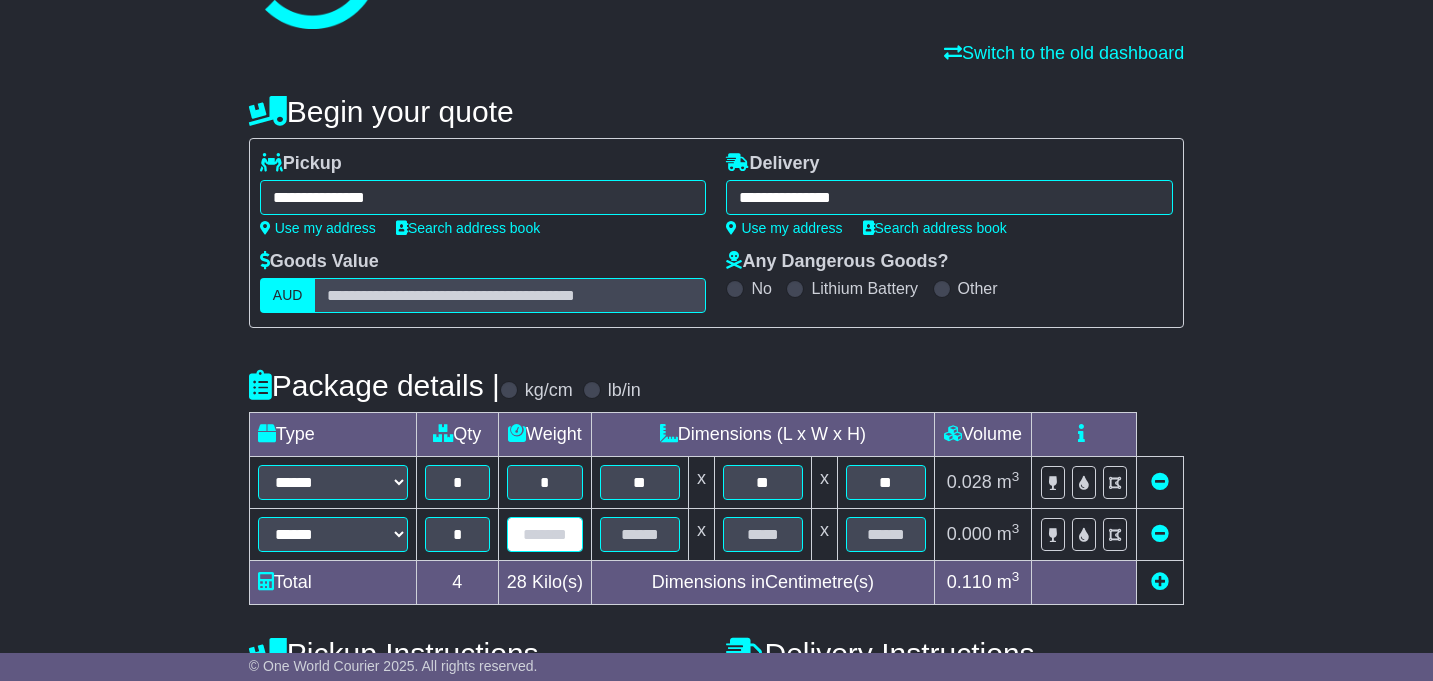 click at bounding box center [545, 534] 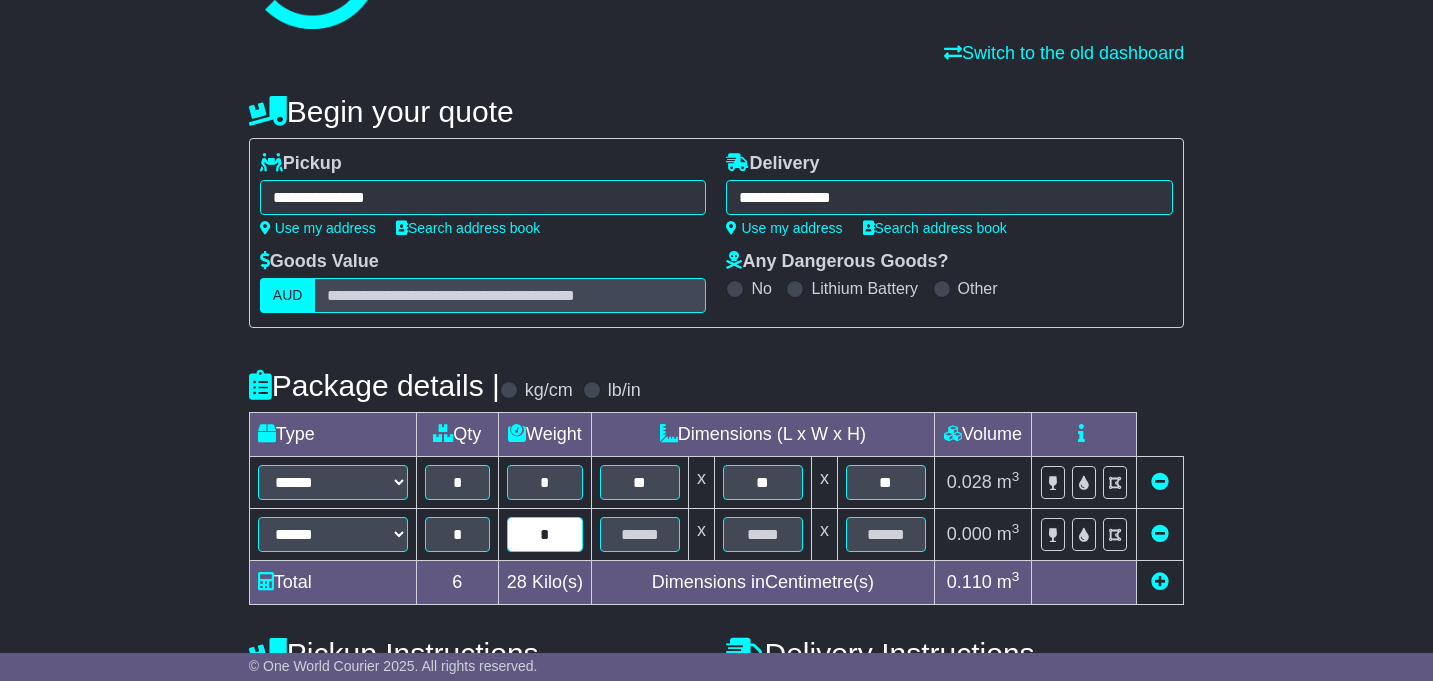 type on "*" 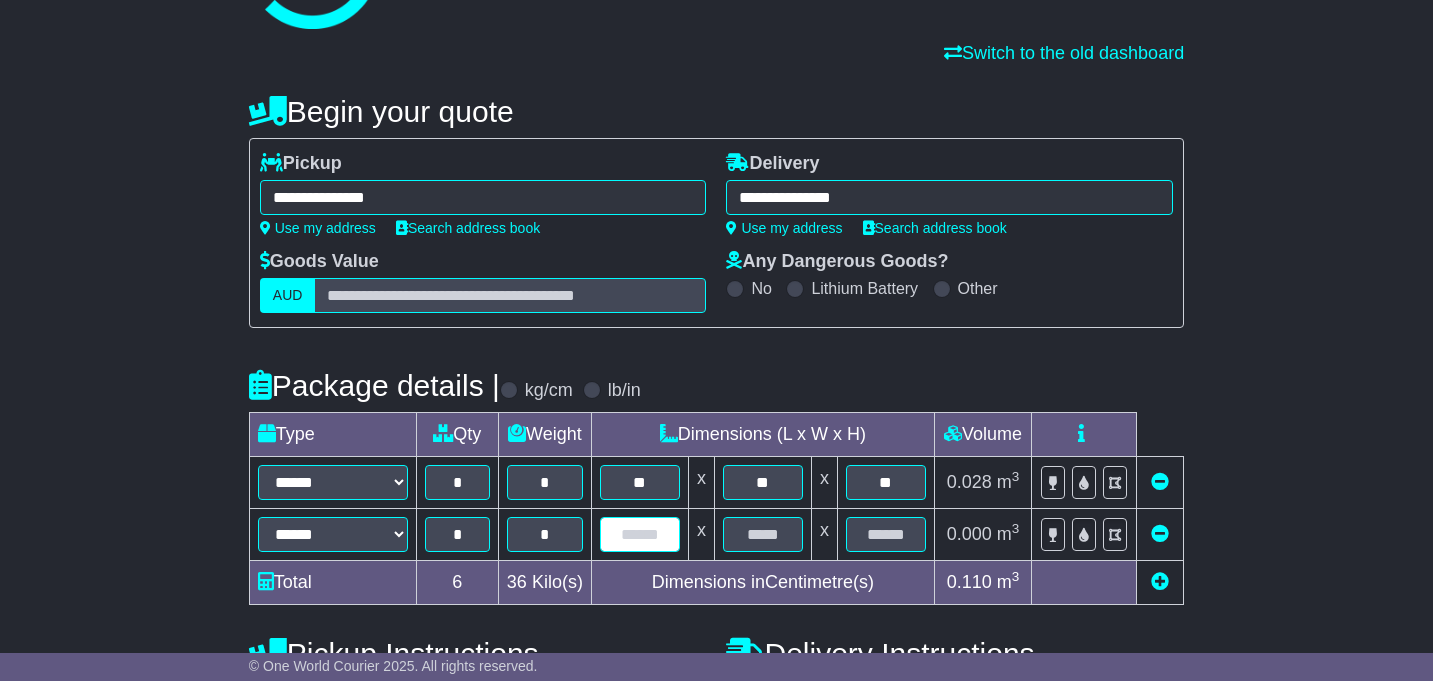 click at bounding box center (640, 534) 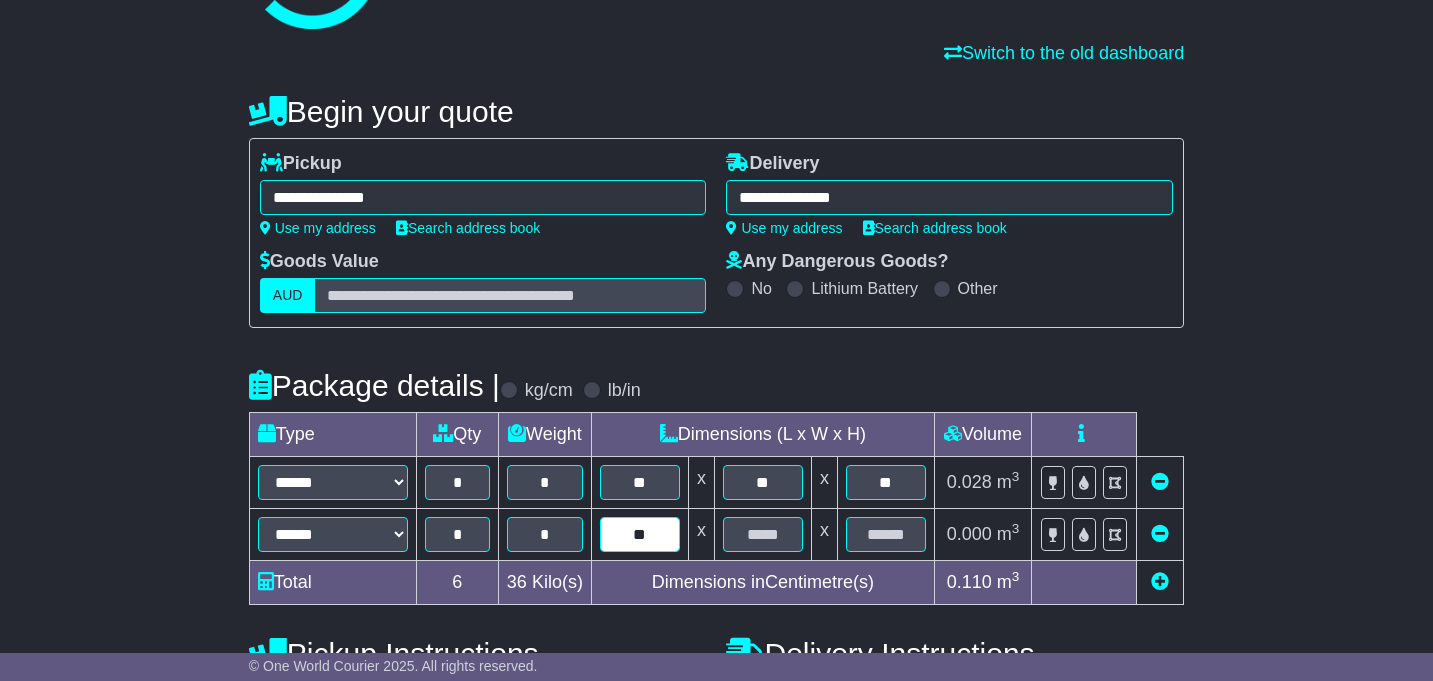 type on "**" 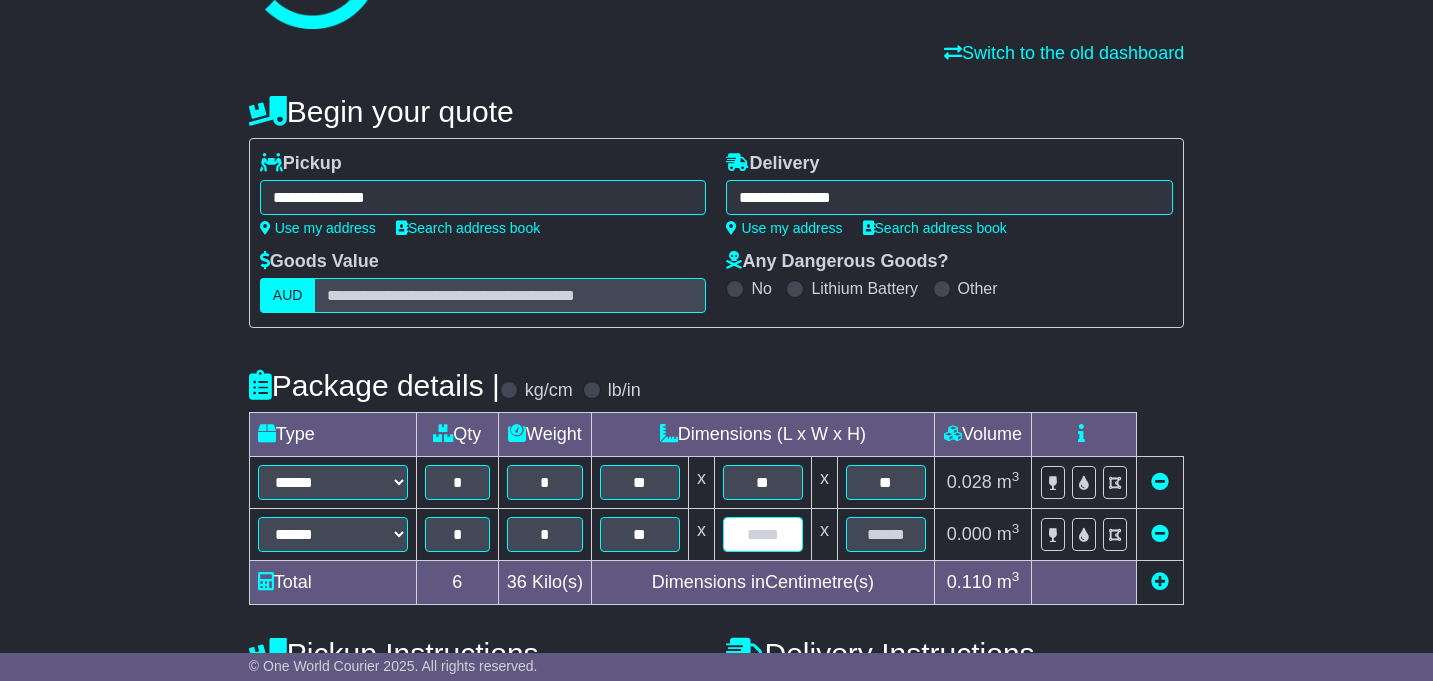 click at bounding box center [763, 534] 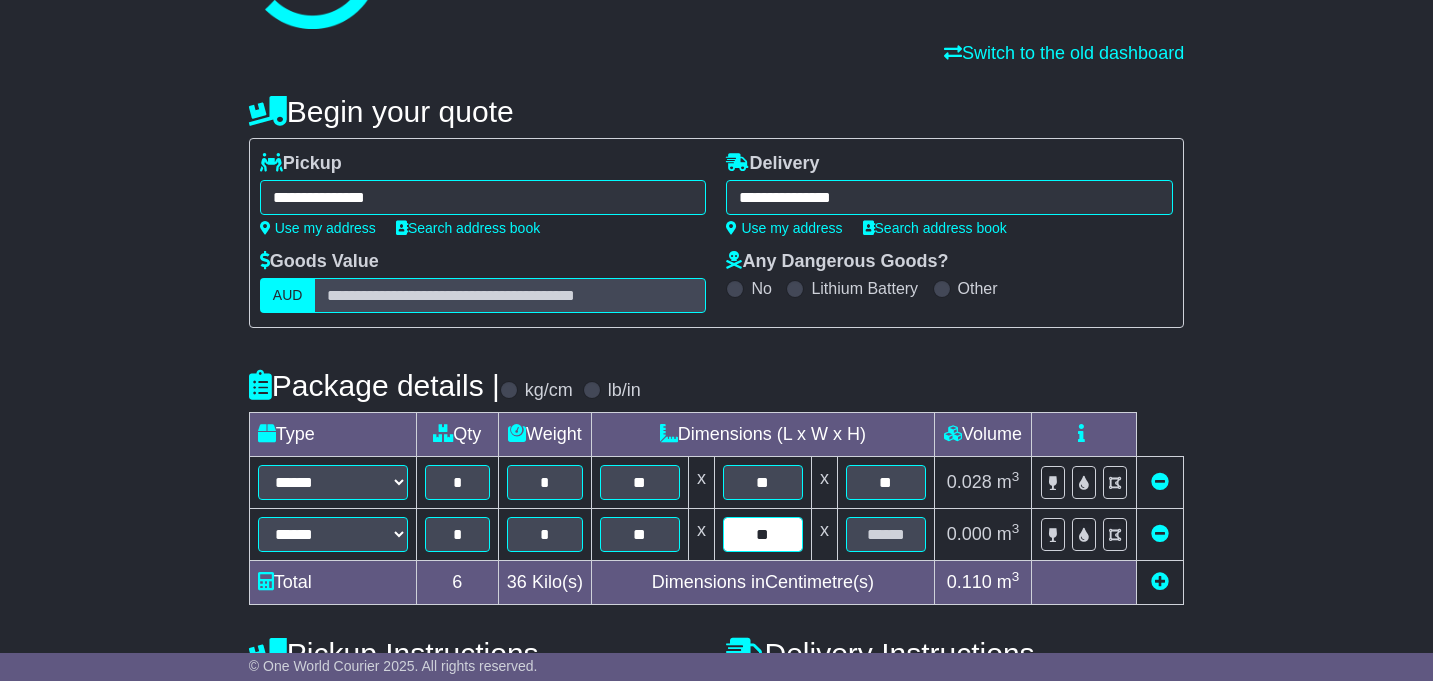 type on "**" 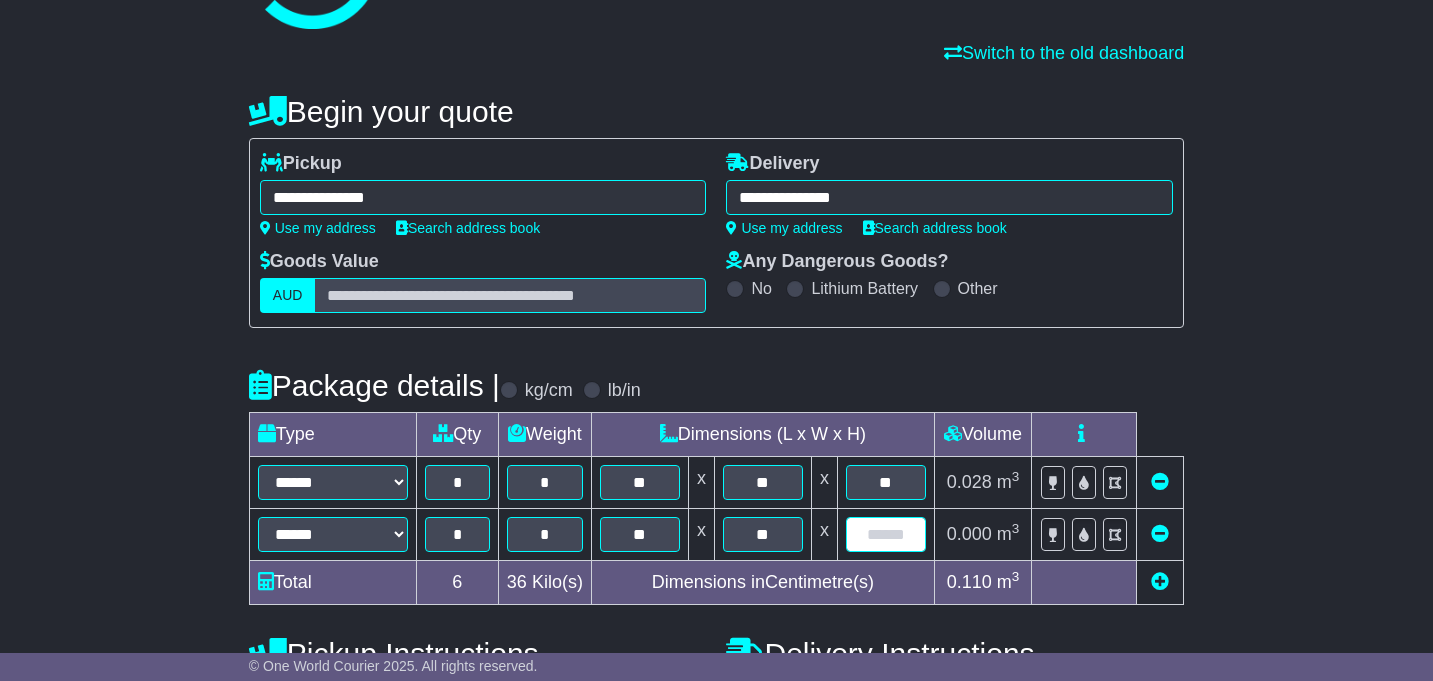 click at bounding box center (886, 534) 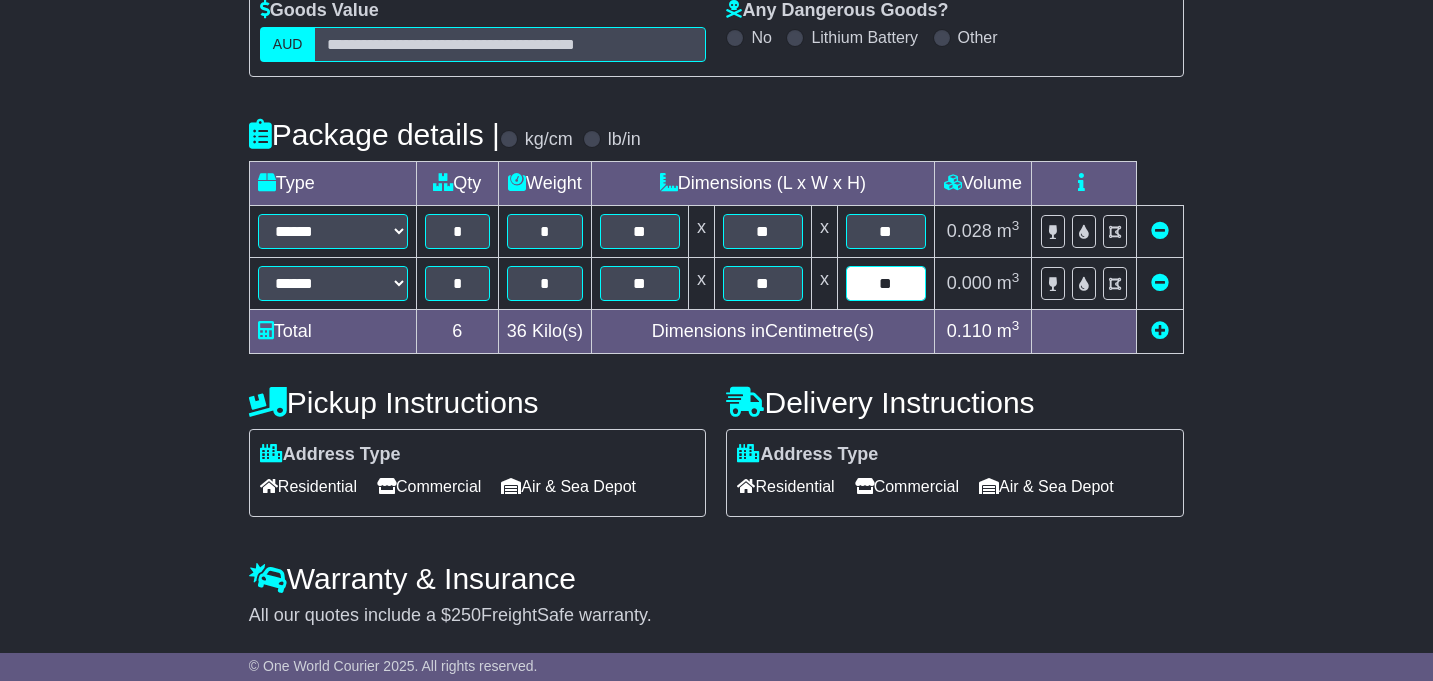 scroll, scrollTop: 428, scrollLeft: 0, axis: vertical 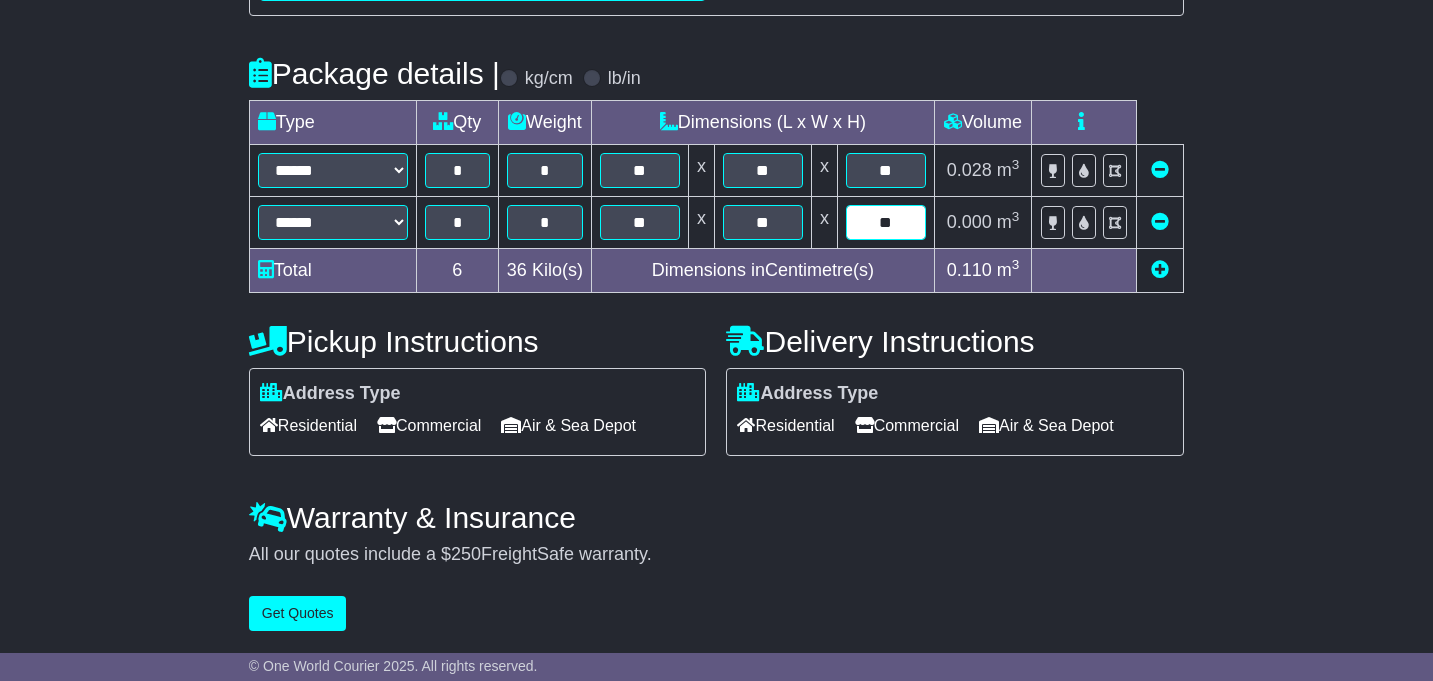 type on "**" 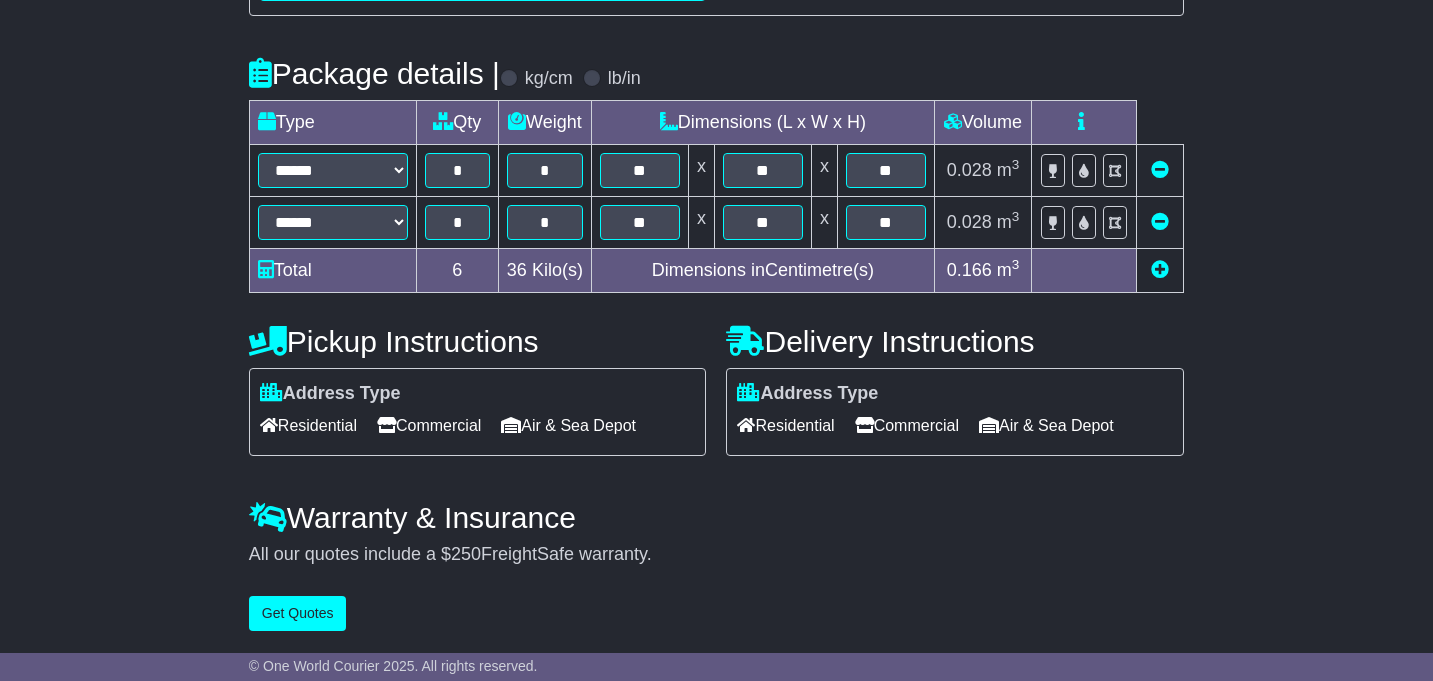 click on "Commercial" at bounding box center (429, 425) 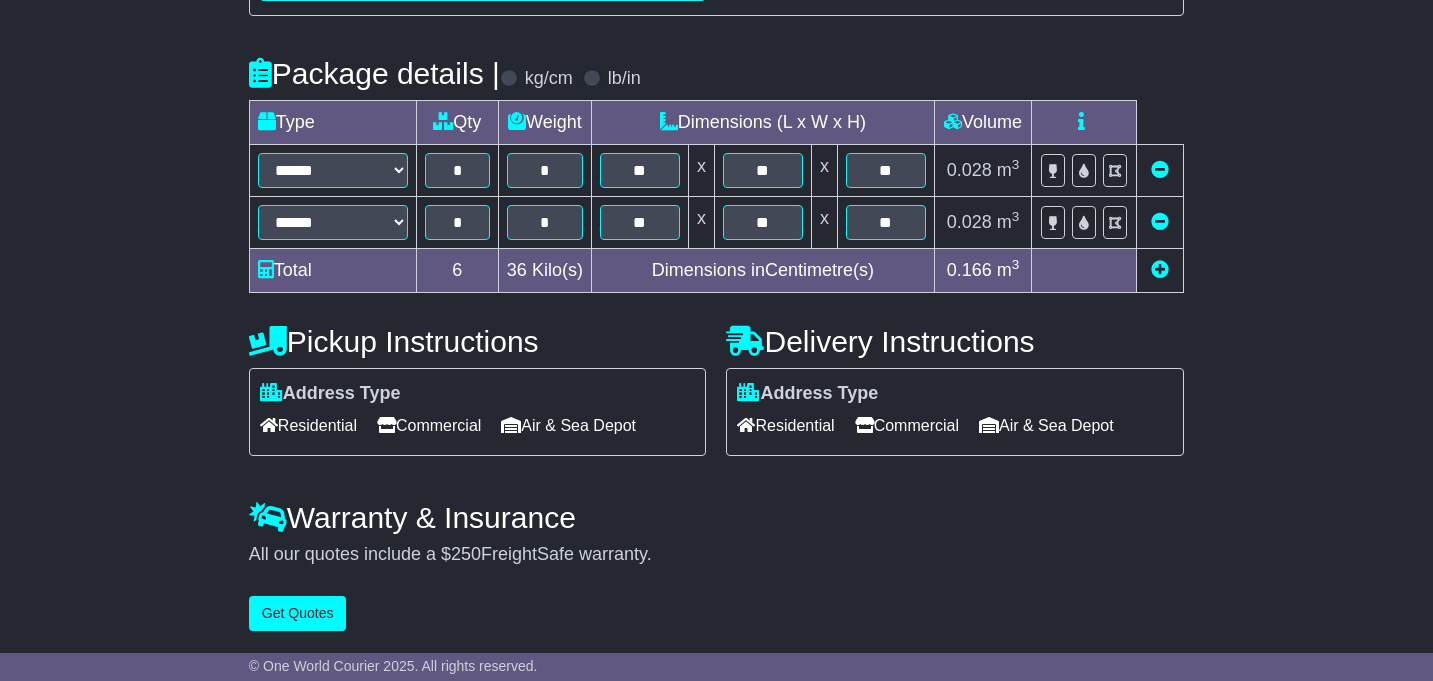click on "Commercial" at bounding box center (907, 425) 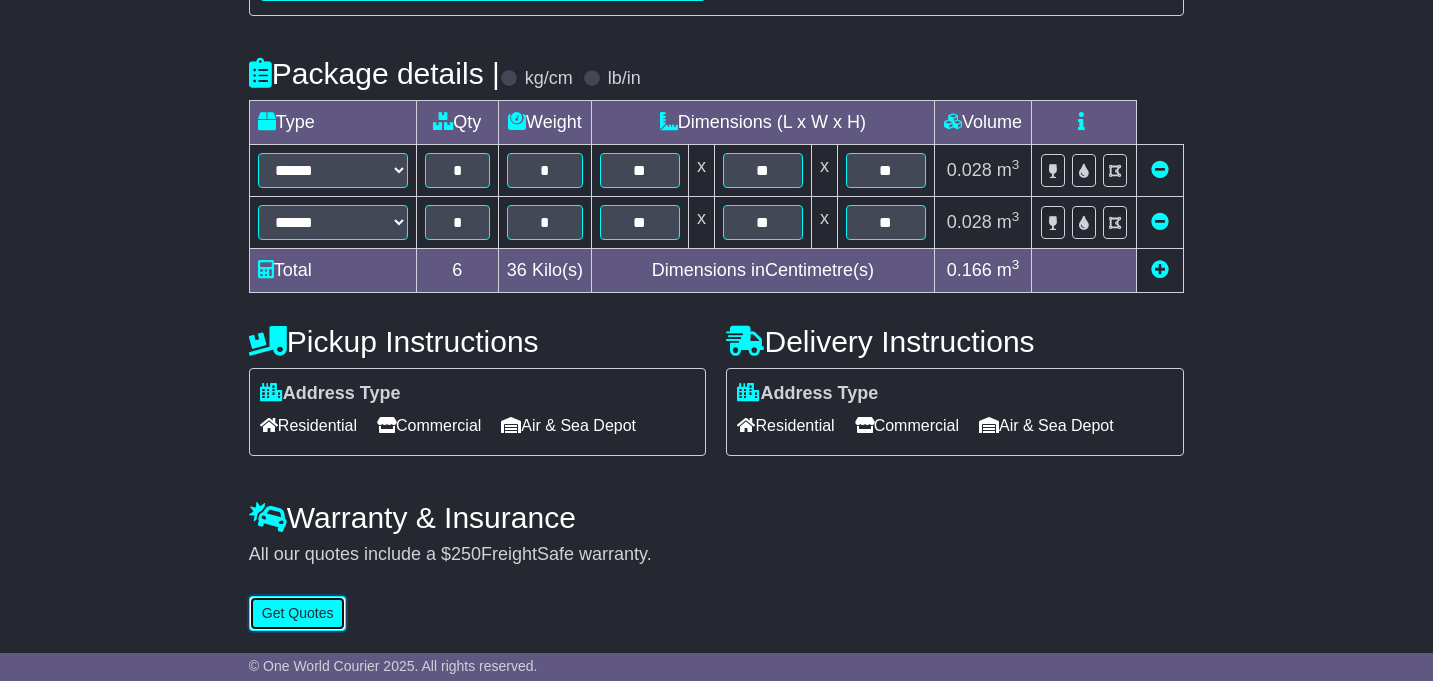 click on "Get Quotes" at bounding box center (298, 613) 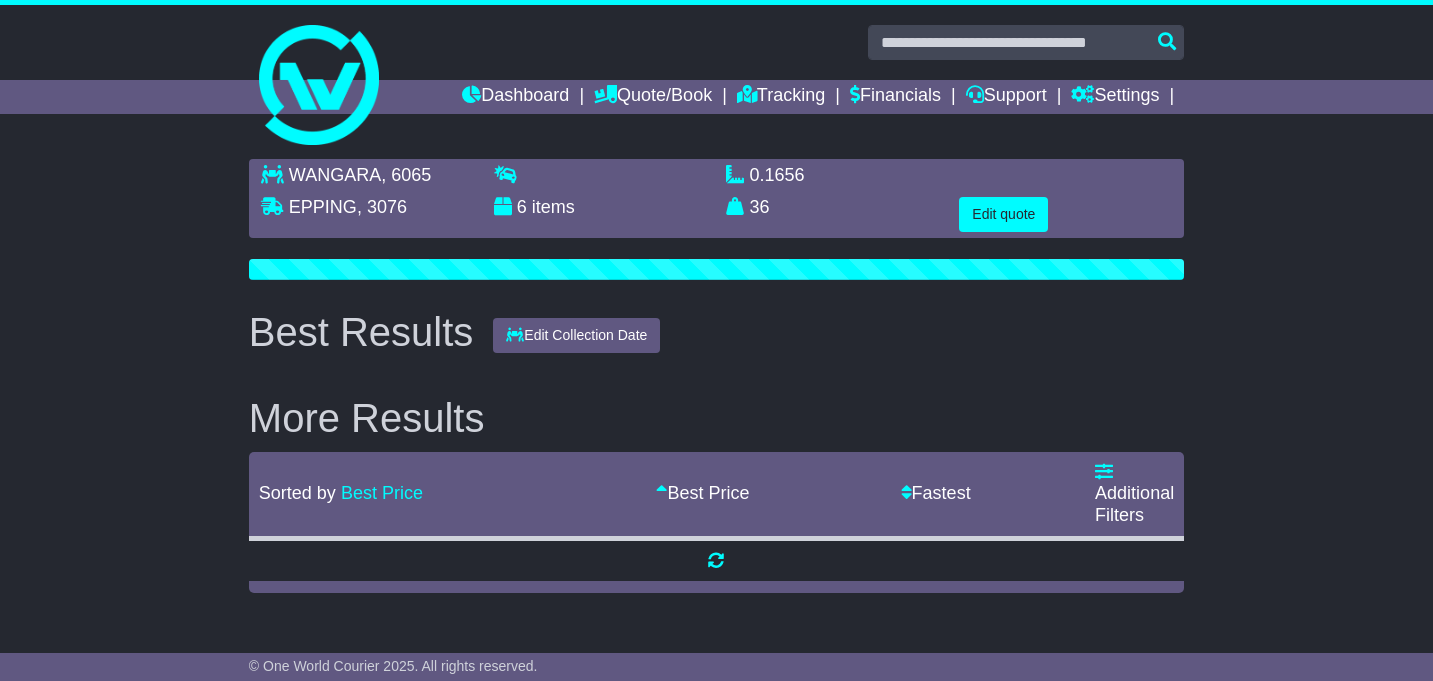 scroll, scrollTop: 0, scrollLeft: 0, axis: both 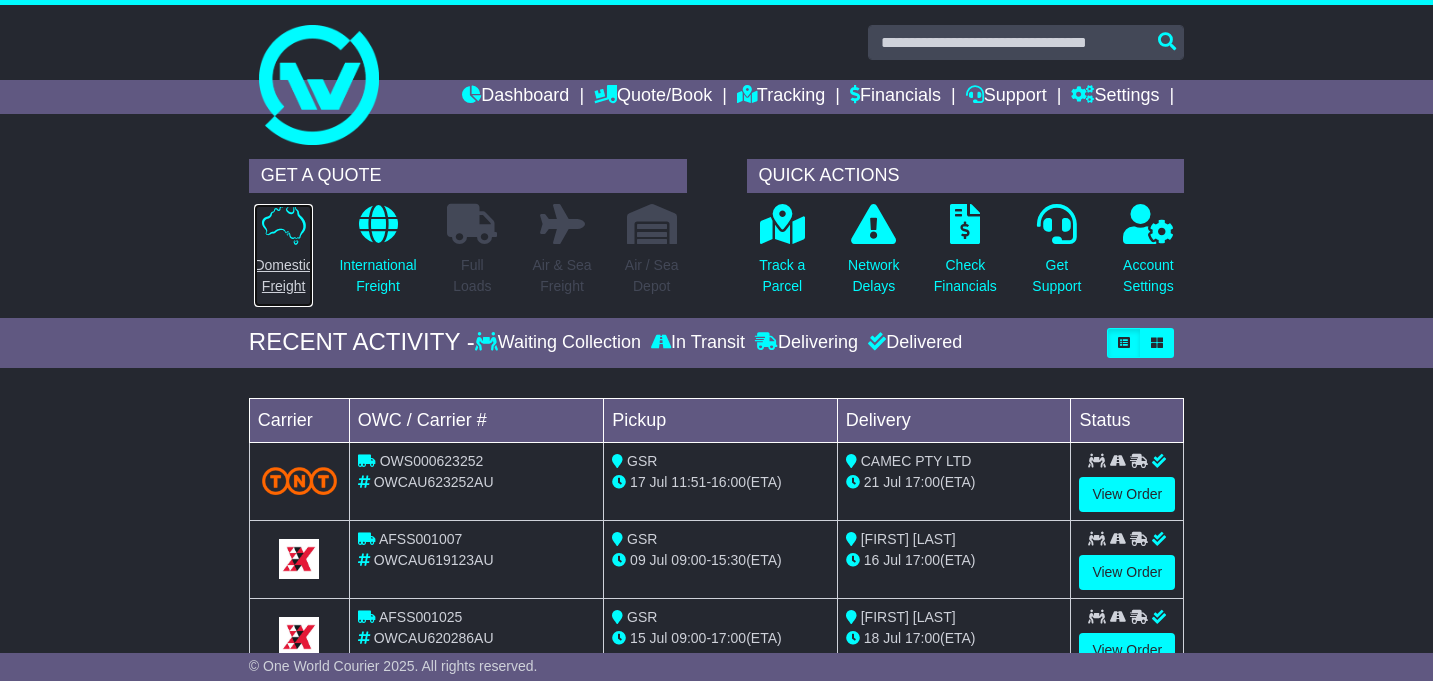 click at bounding box center (284, 224) 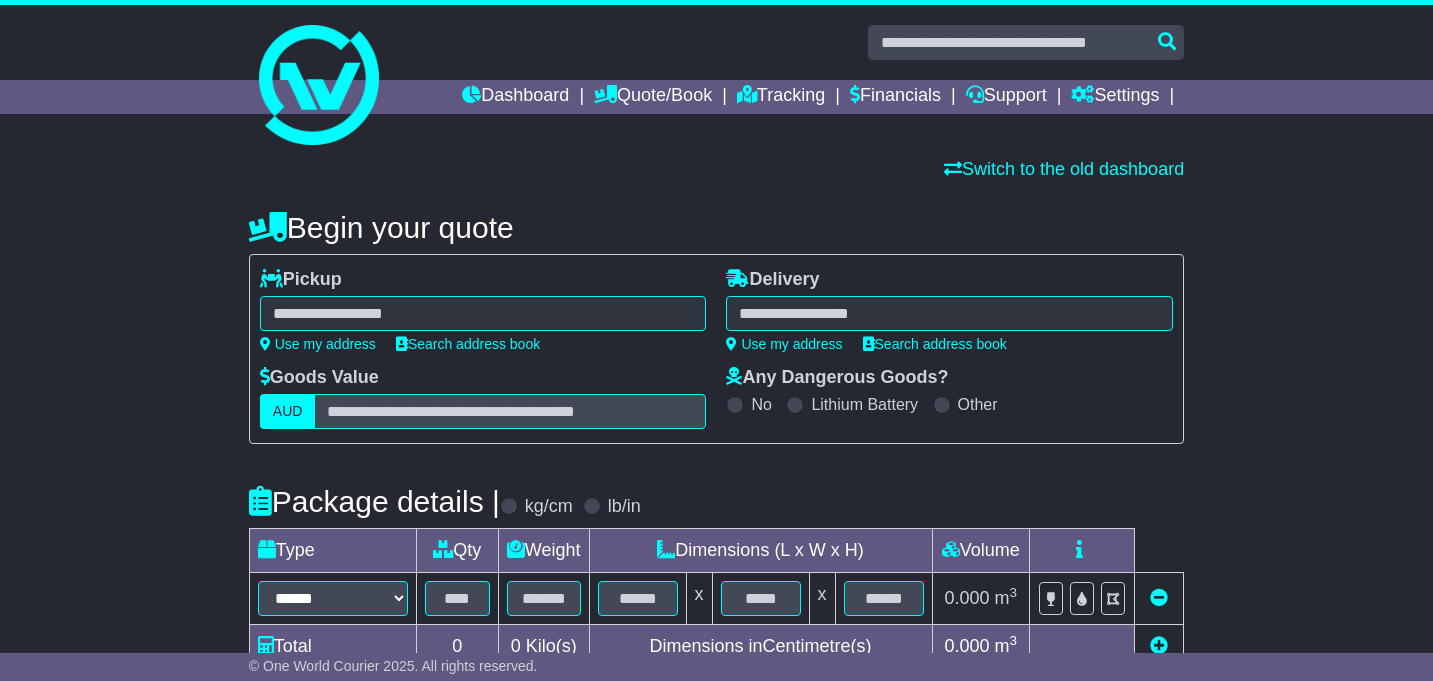 scroll, scrollTop: 0, scrollLeft: 0, axis: both 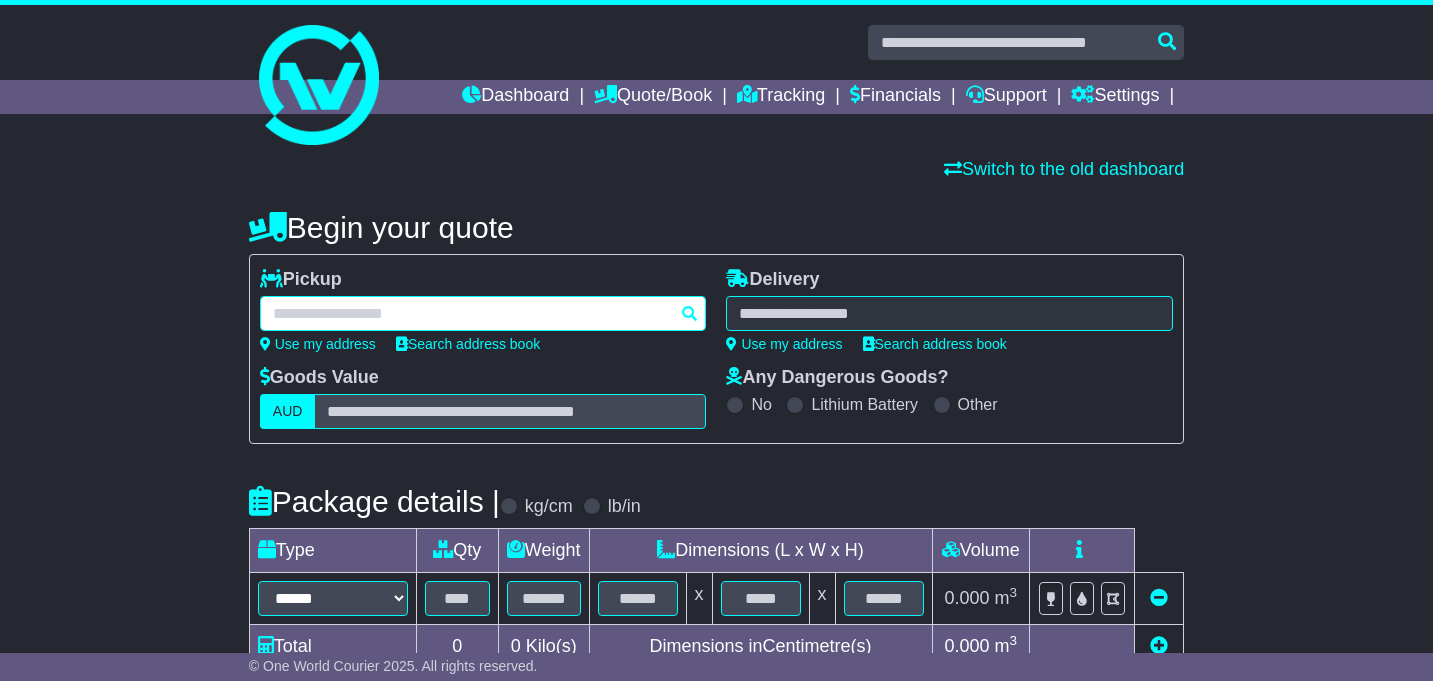 click at bounding box center (483, 313) 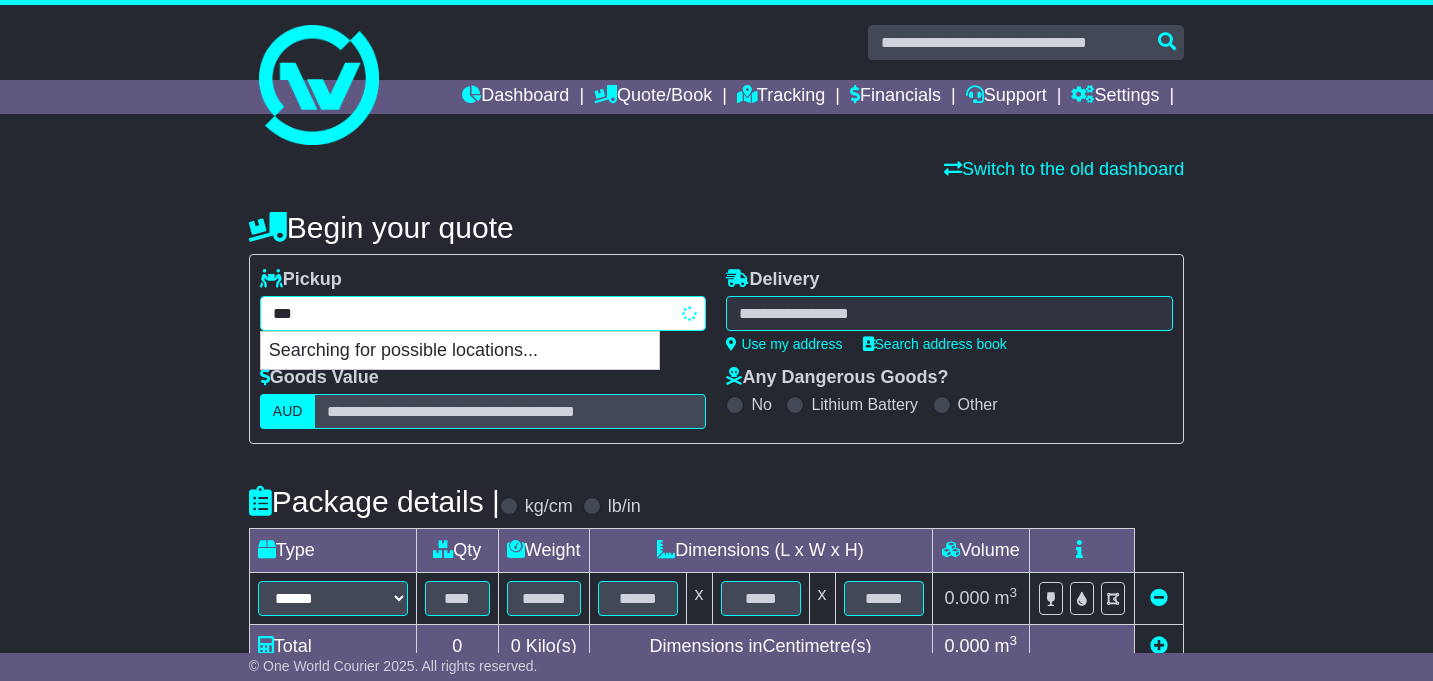type on "****" 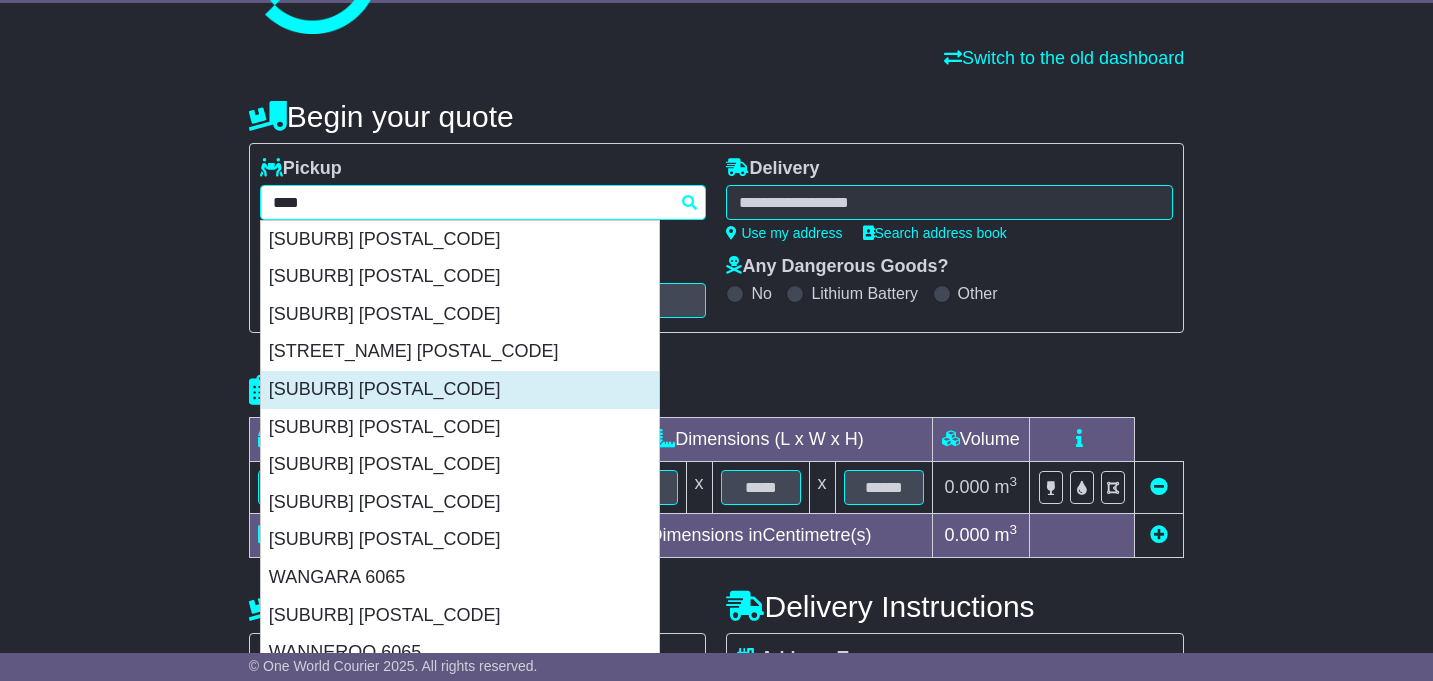 scroll, scrollTop: 106, scrollLeft: 0, axis: vertical 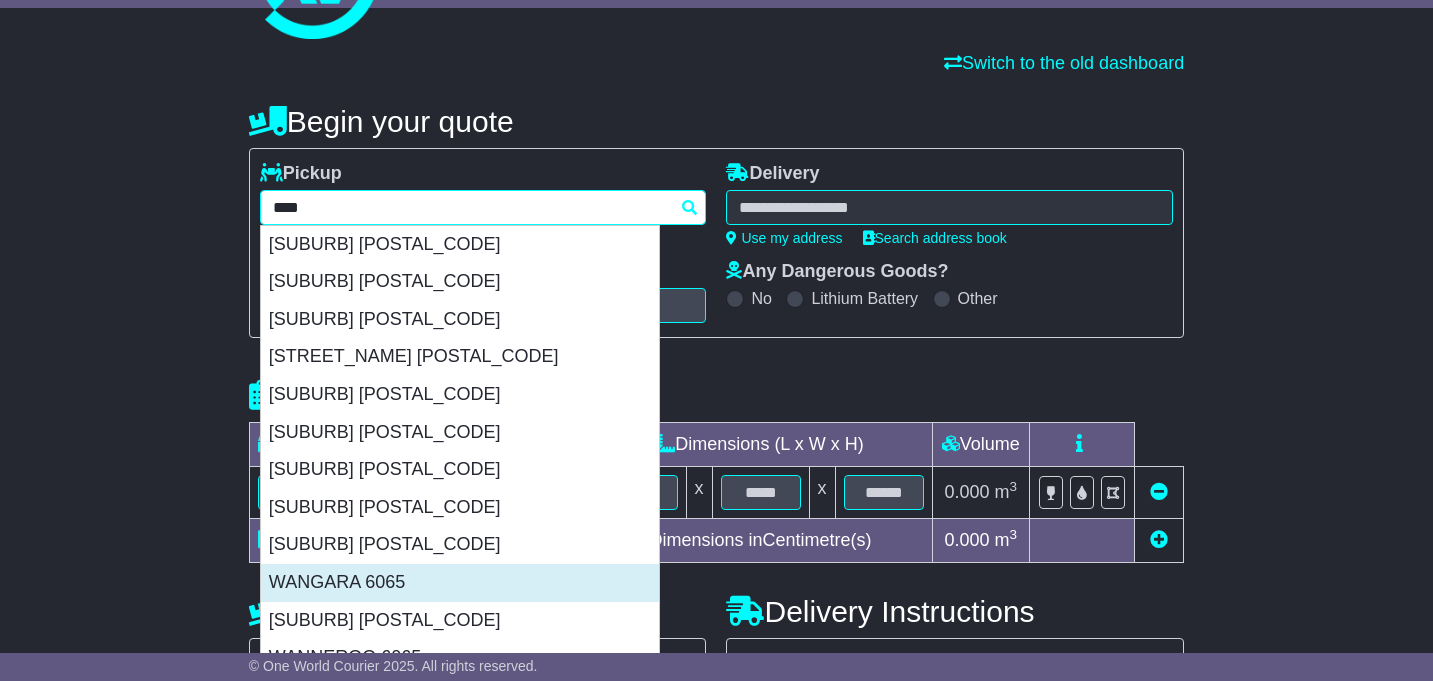 click on "WANGARA 6065" at bounding box center [460, 583] 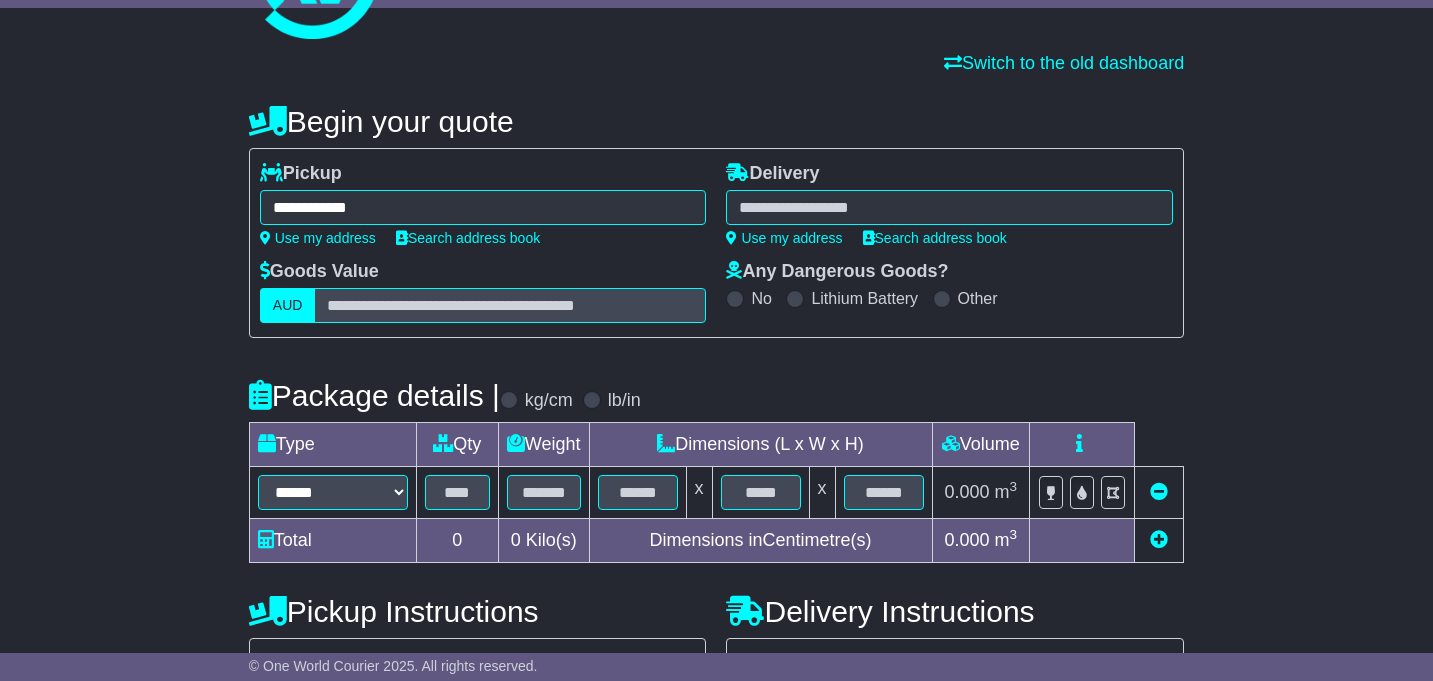type on "**********" 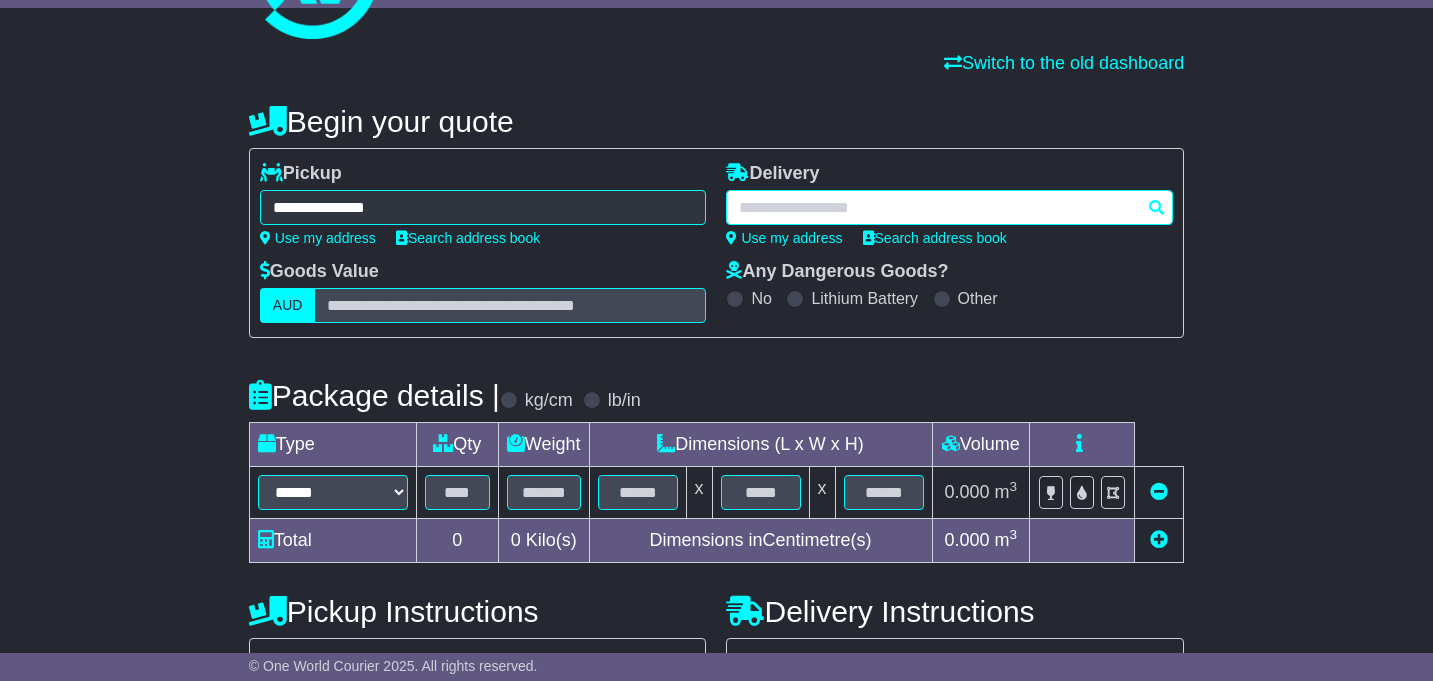 click at bounding box center [949, 207] 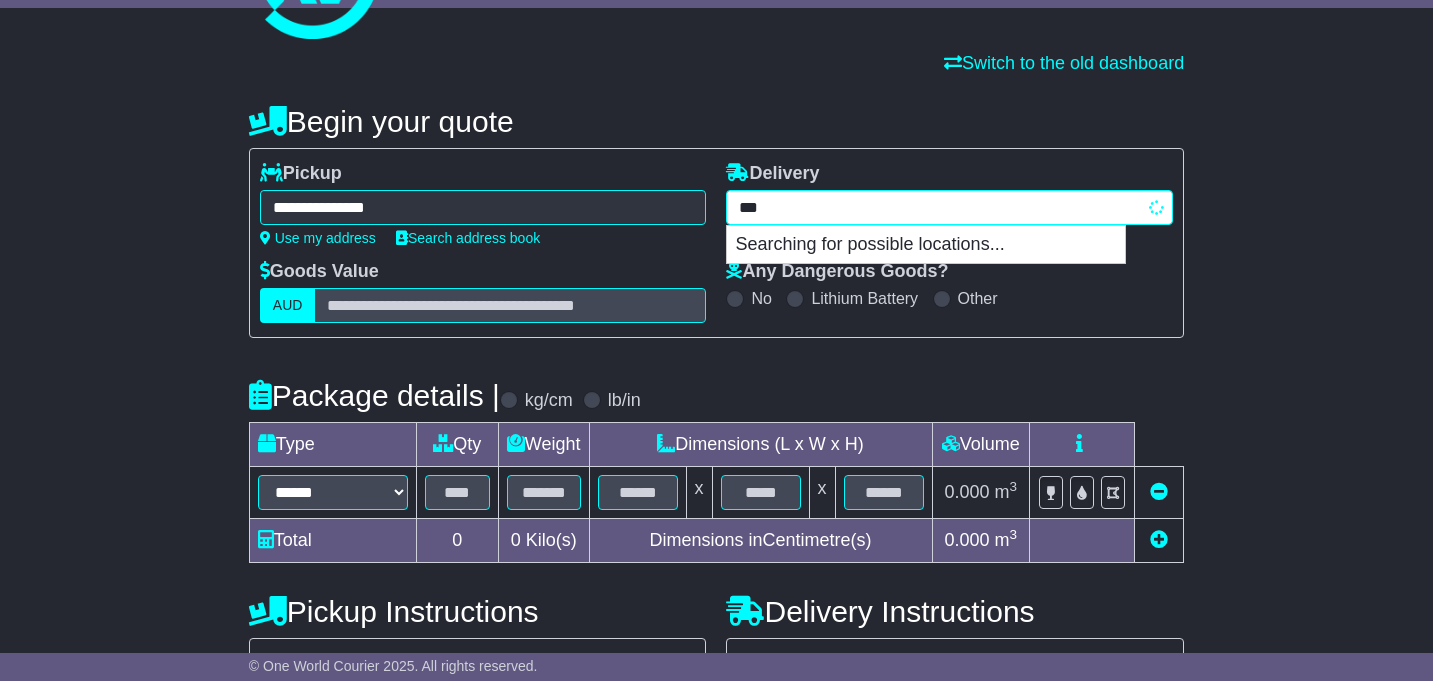 type on "****" 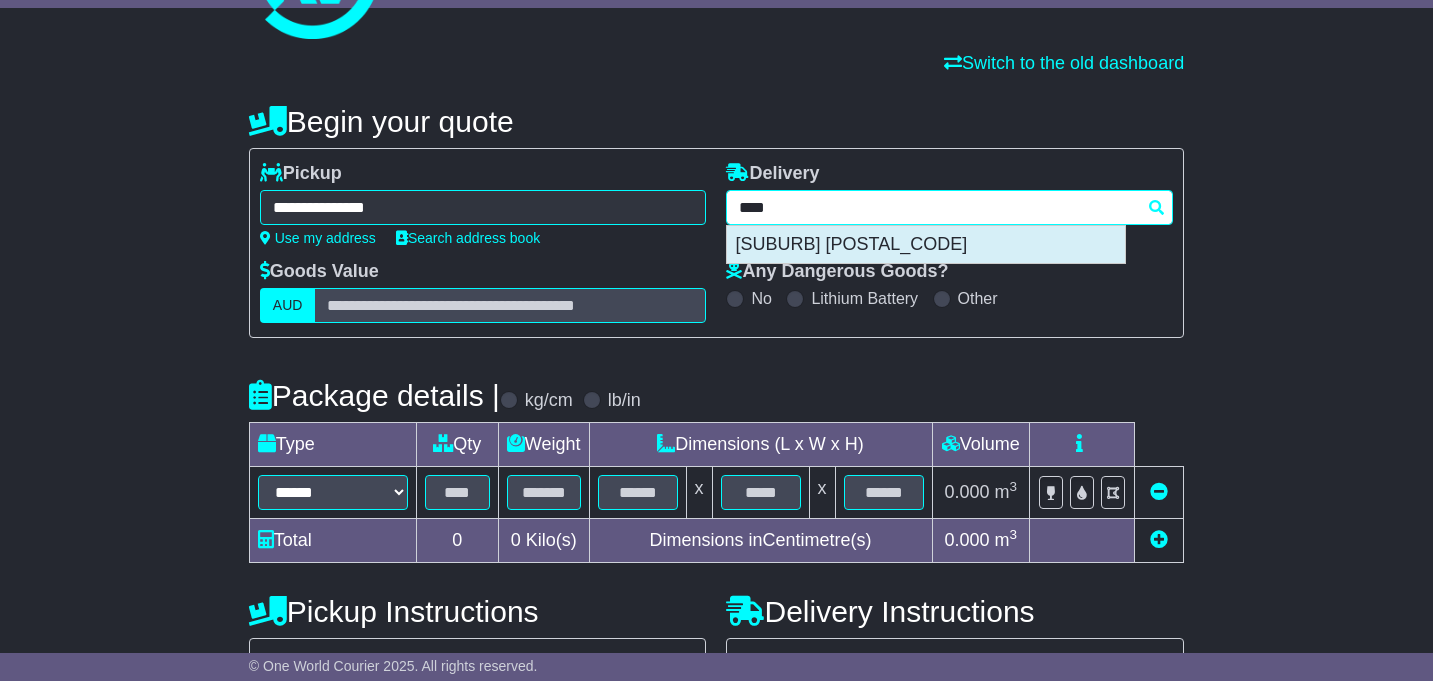 click on "[SUBURB] [POSTAL_CODE]" at bounding box center [926, 245] 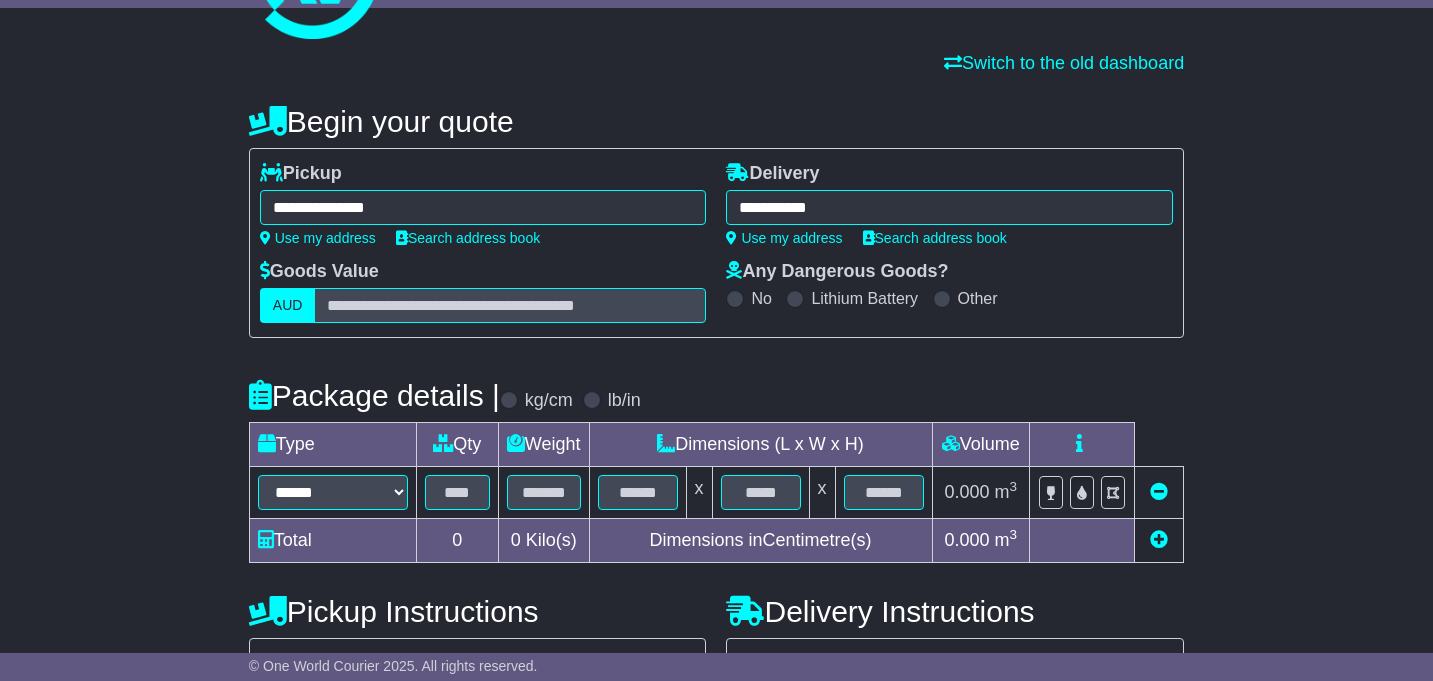 type on "**********" 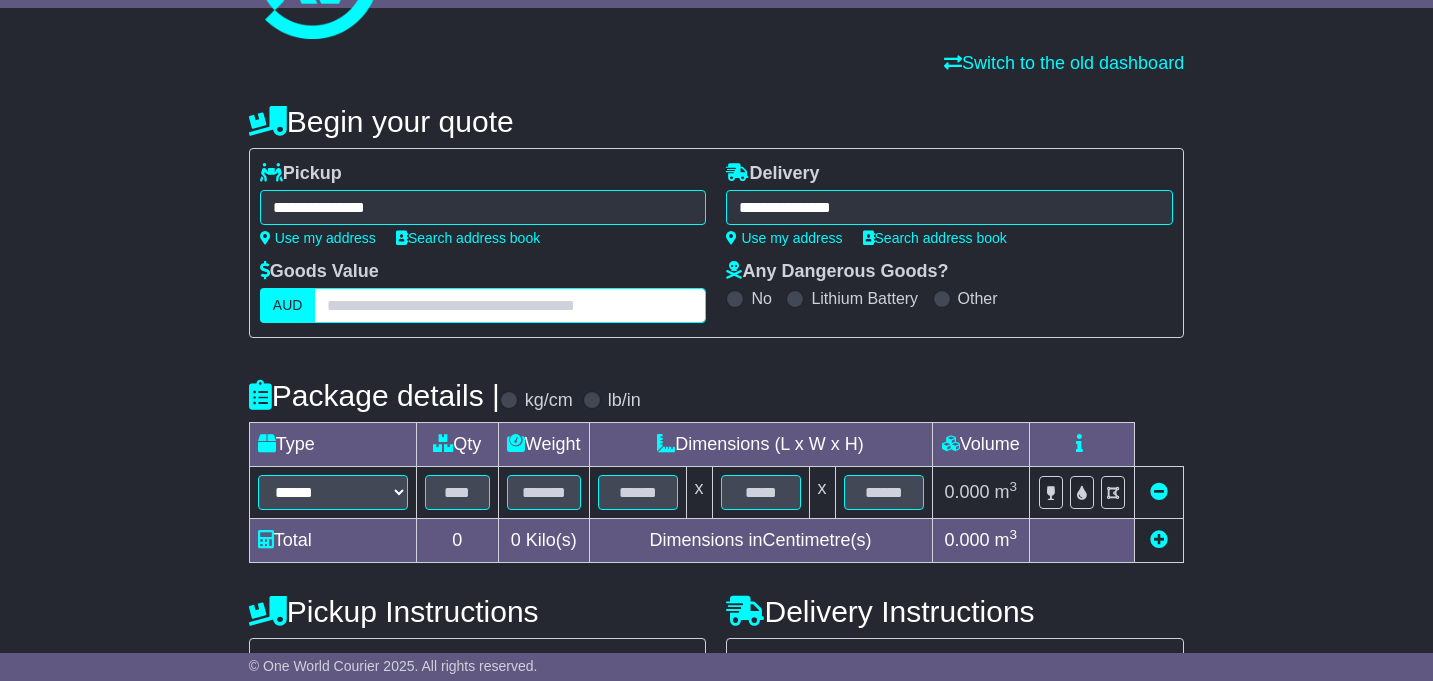 click at bounding box center (510, 305) 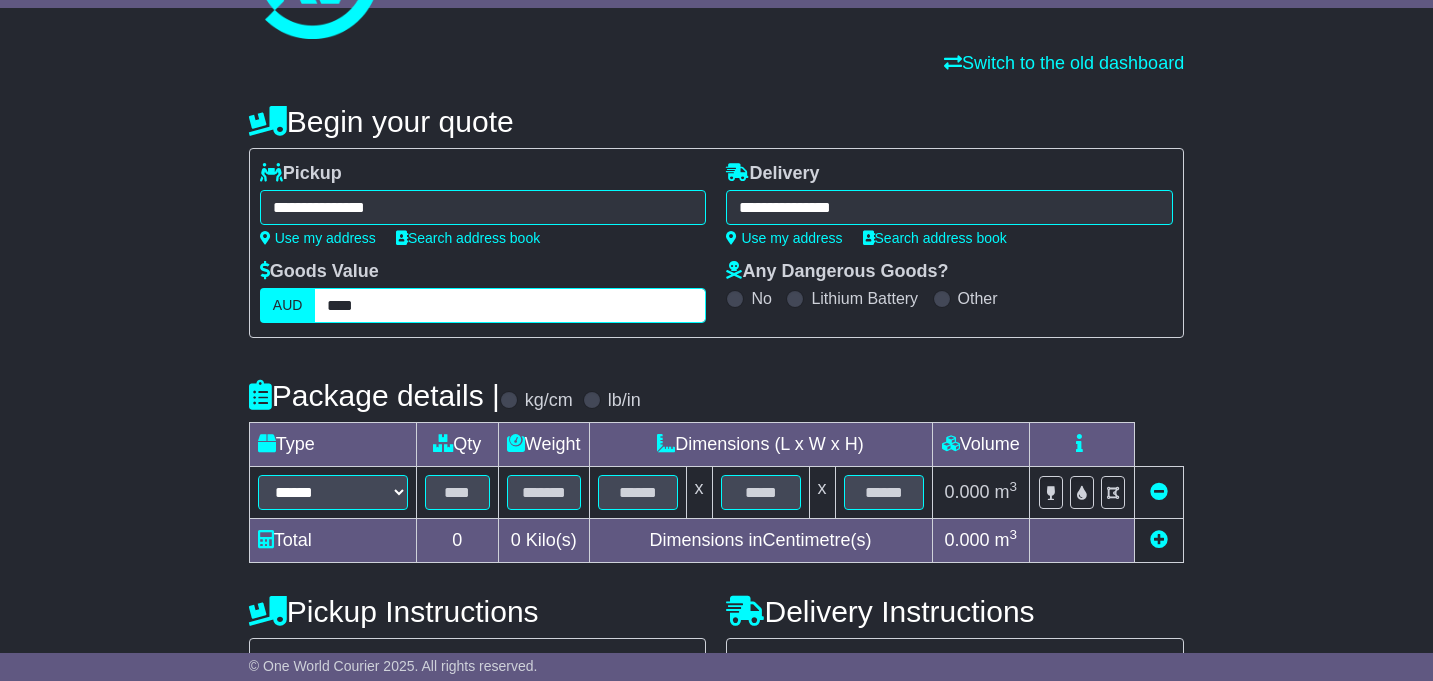 type on "****" 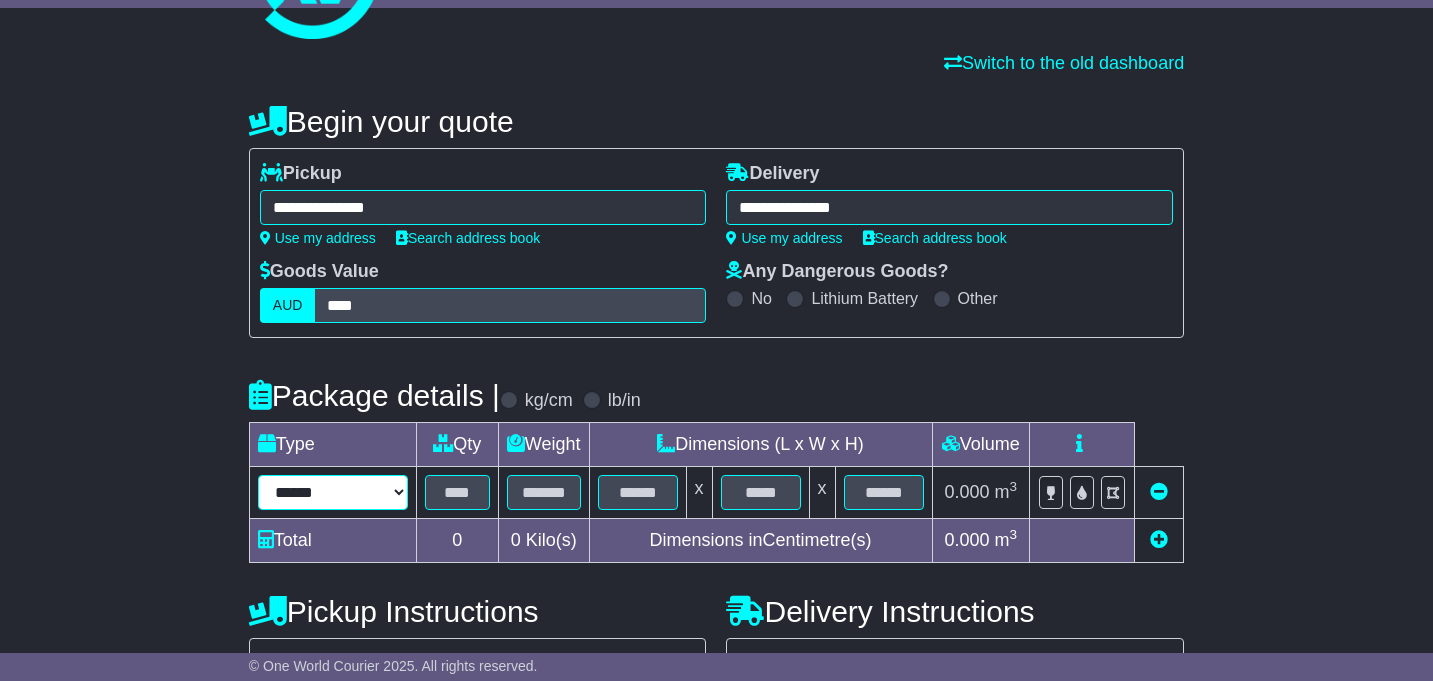 click on "****** ****** *** ******** ***** **** **** ****** *** *******" at bounding box center [333, 492] 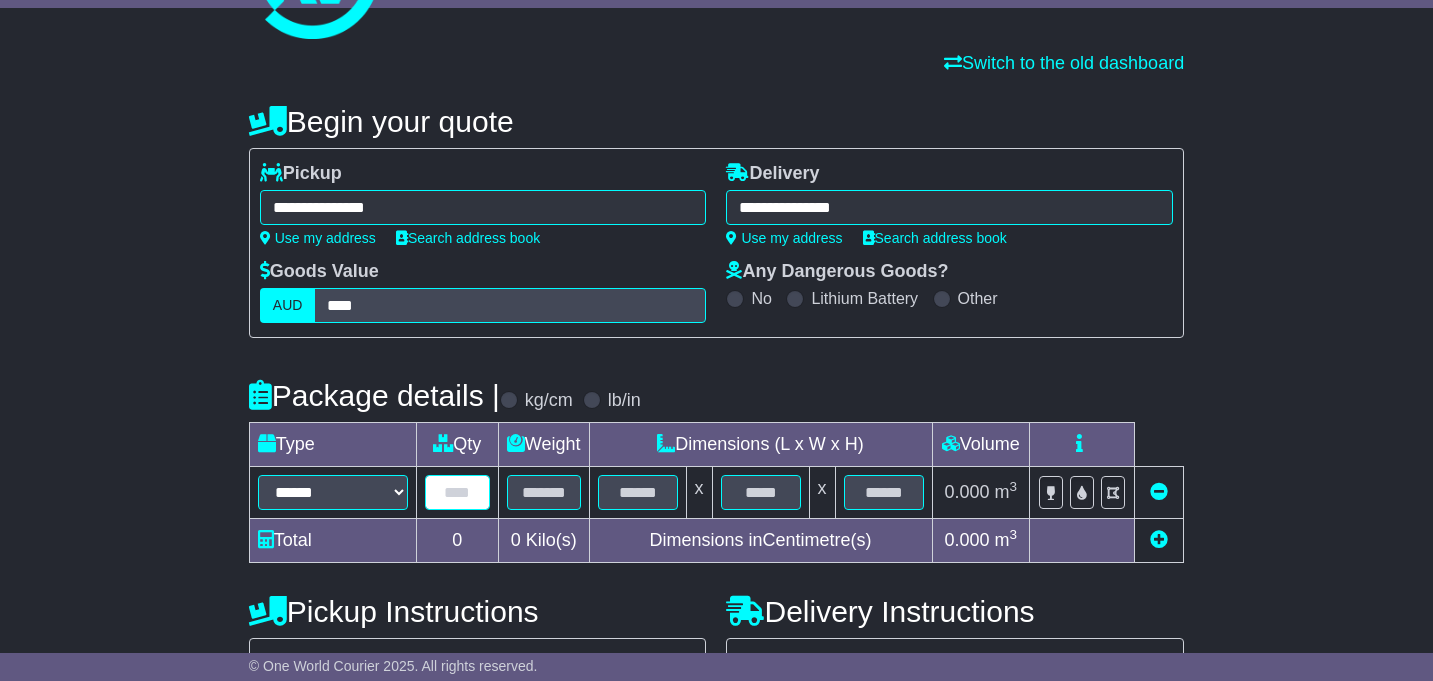 click at bounding box center [457, 492] 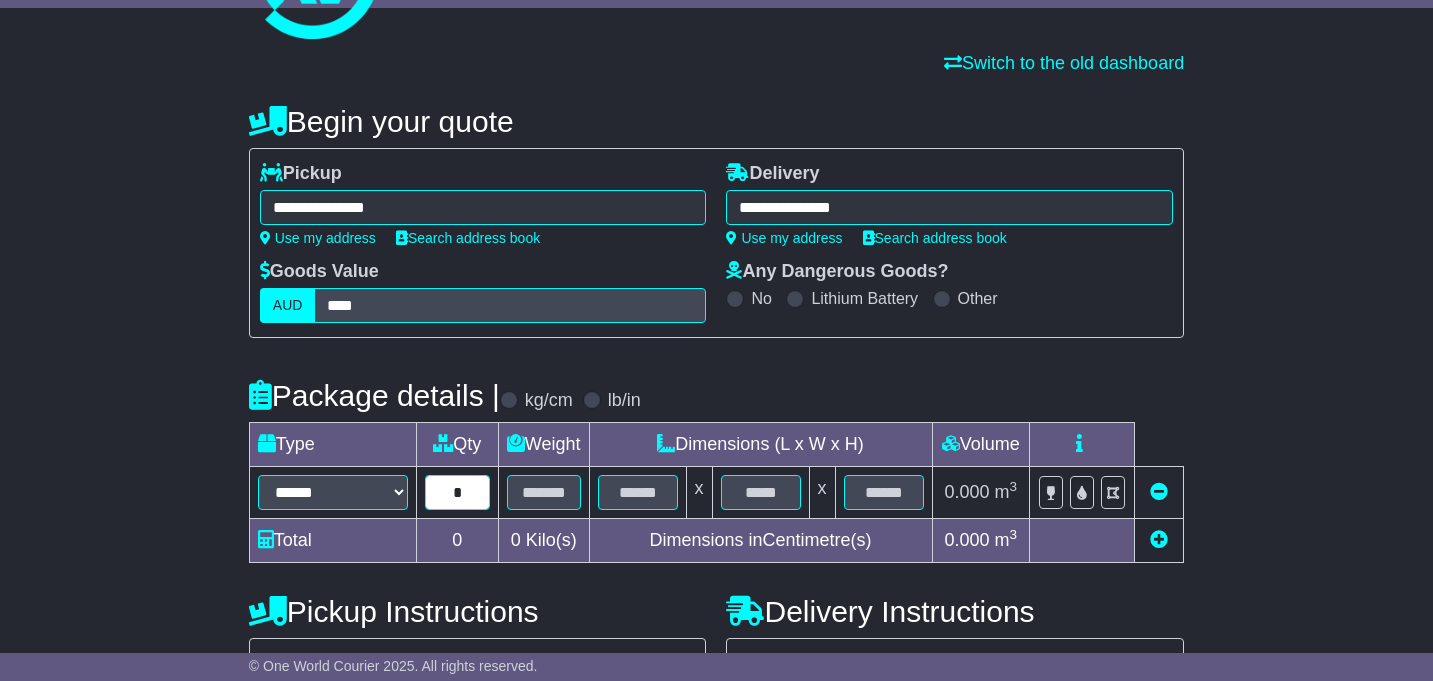 type on "*" 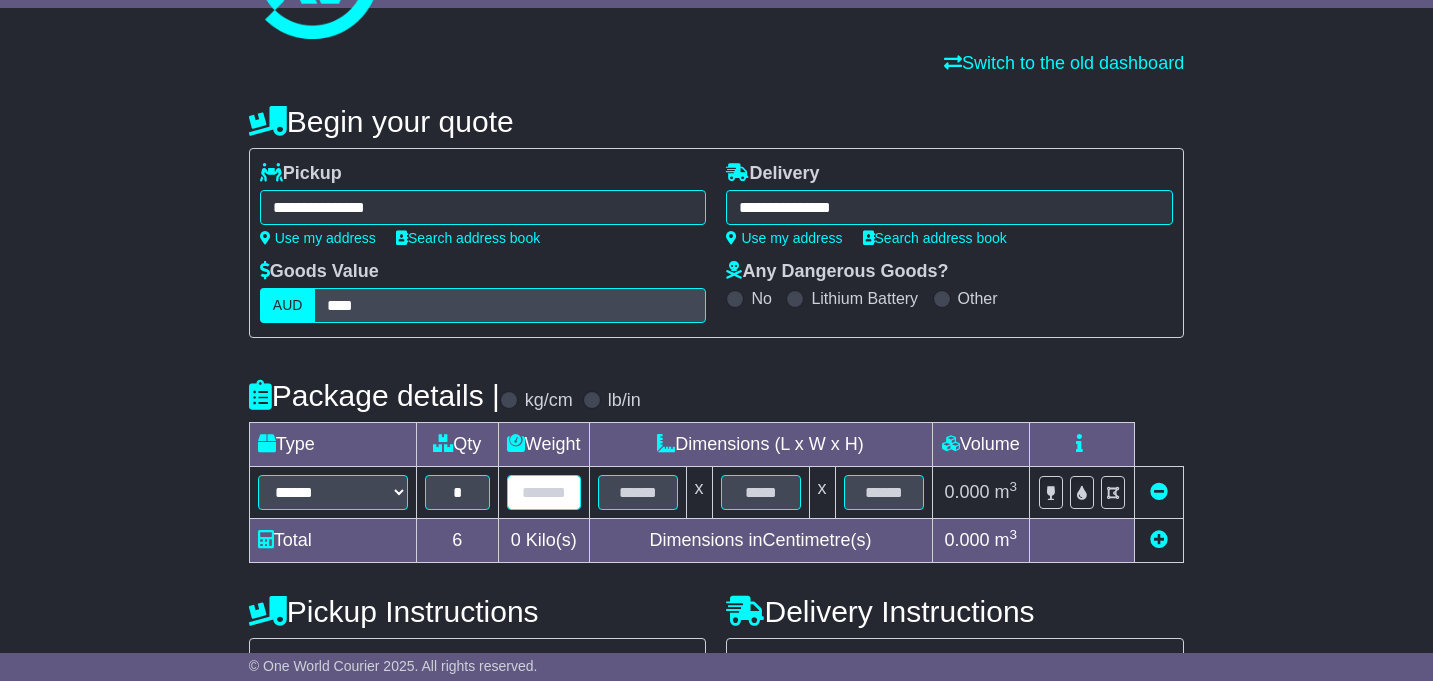 click at bounding box center [544, 492] 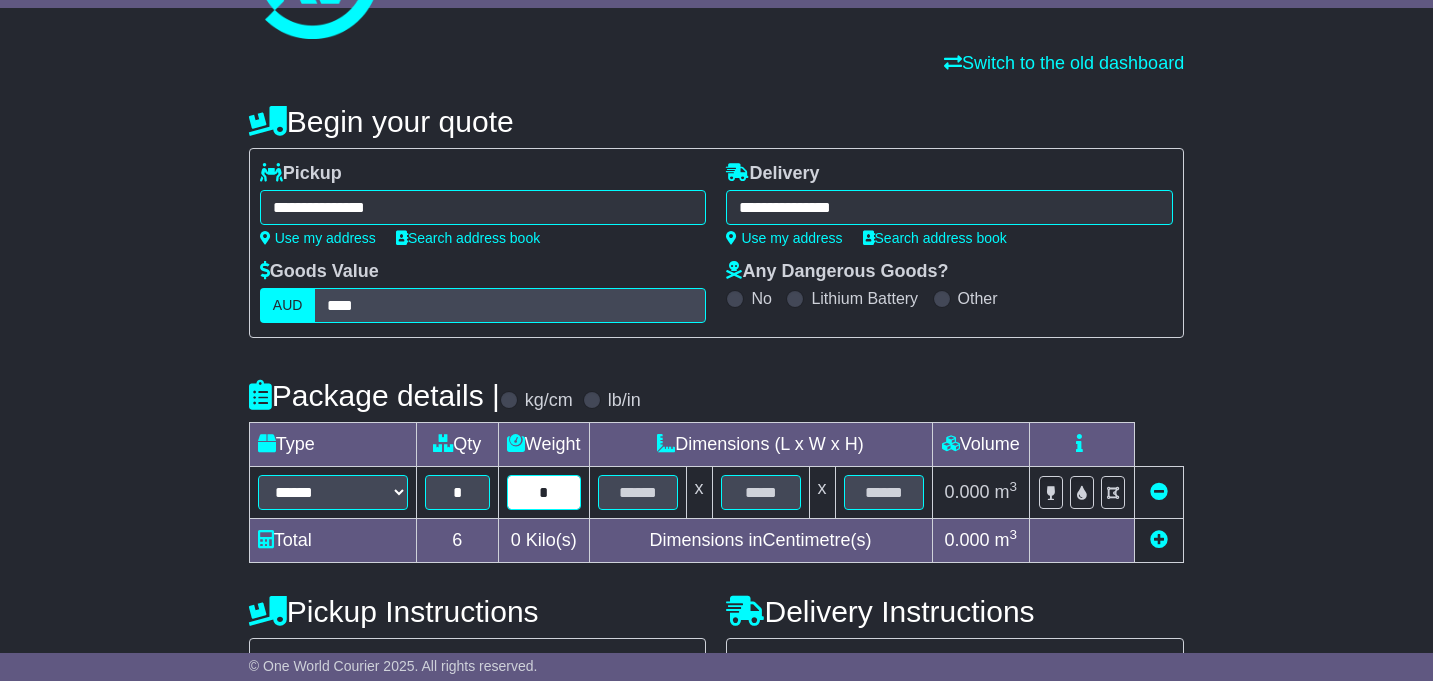 type on "*" 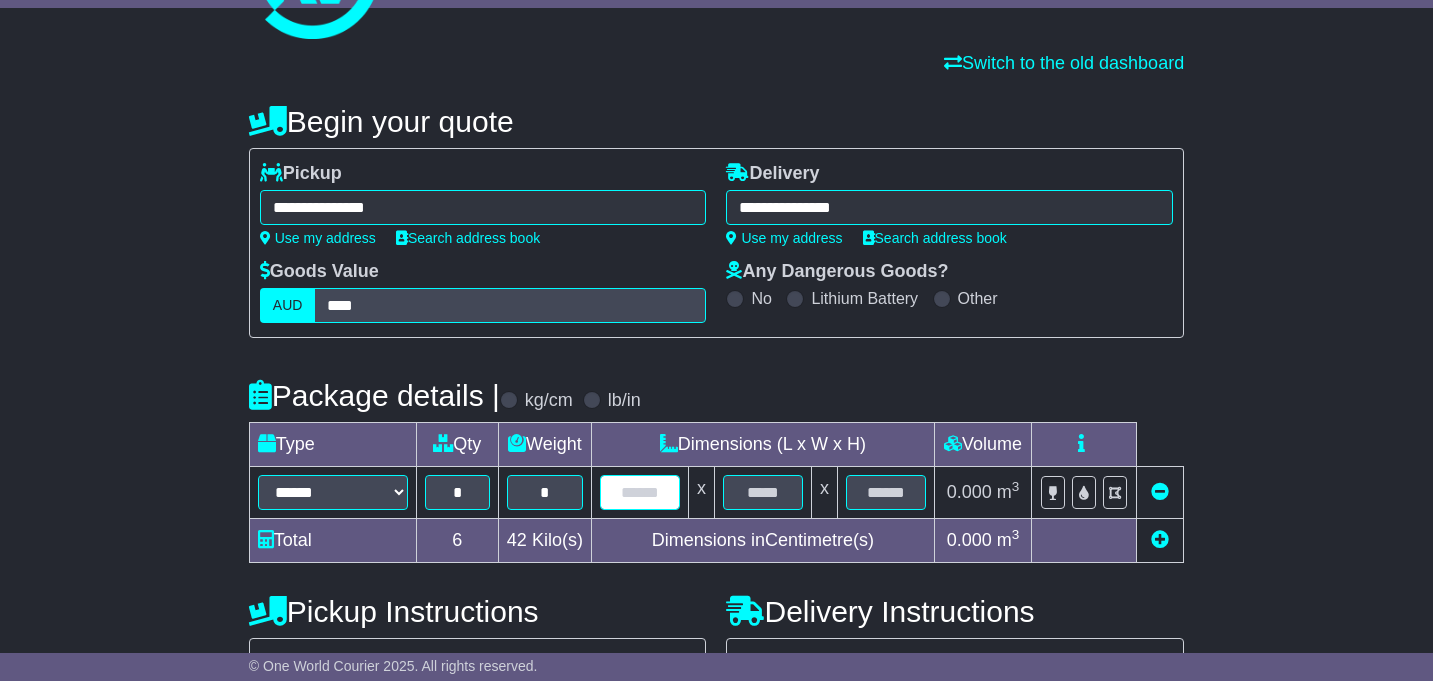 click at bounding box center (640, 492) 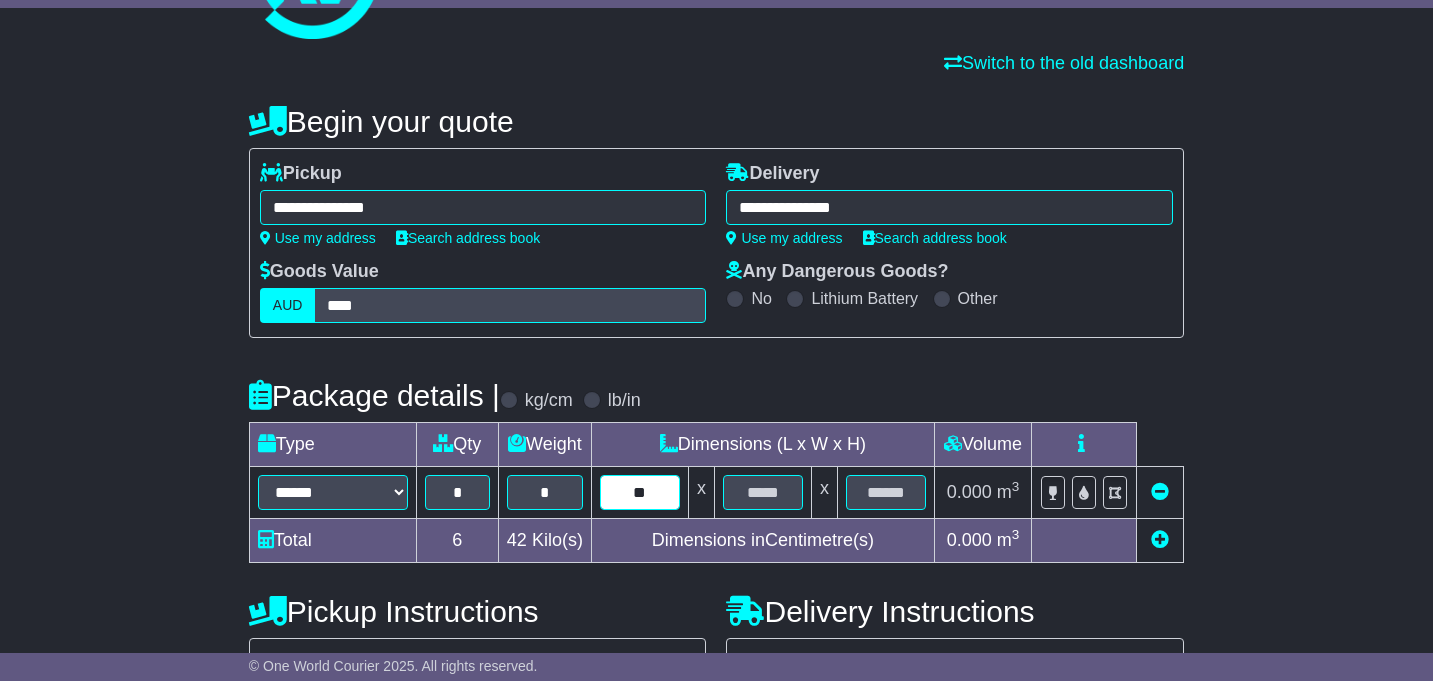 type on "**" 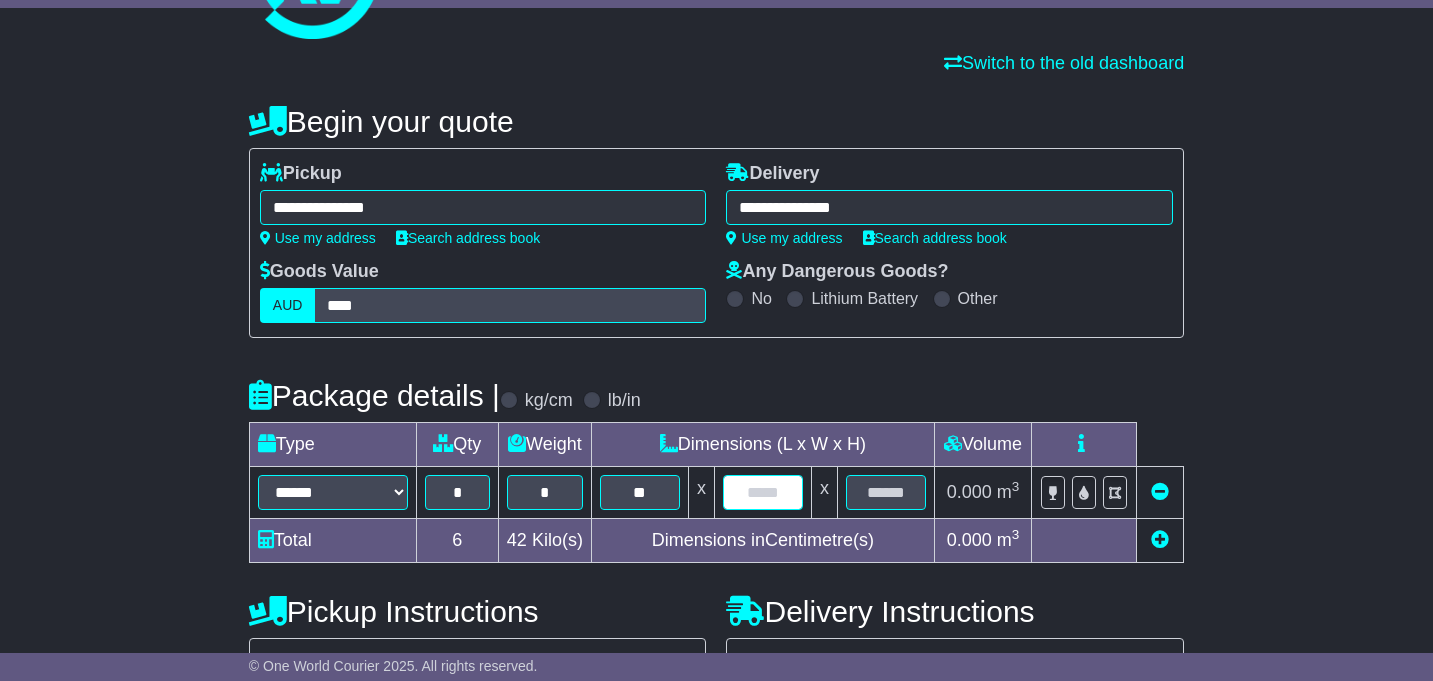 click at bounding box center (763, 492) 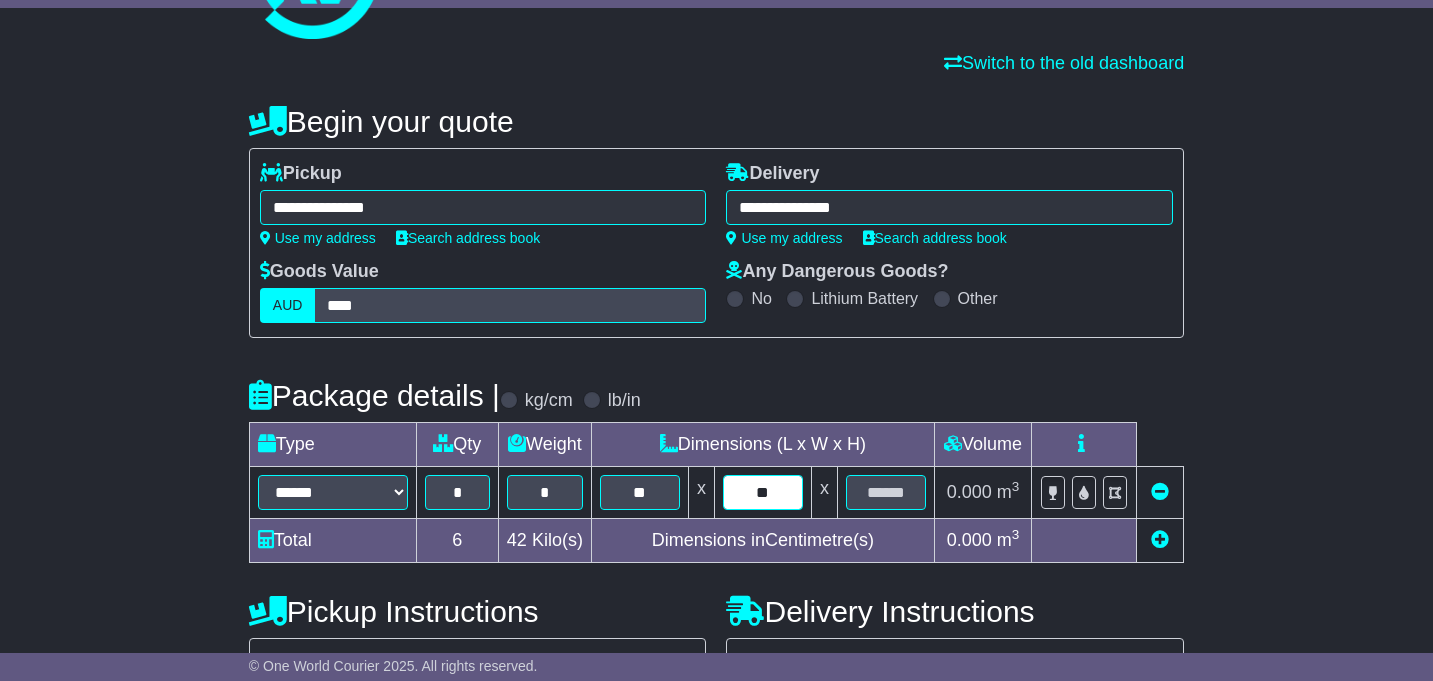 type on "**" 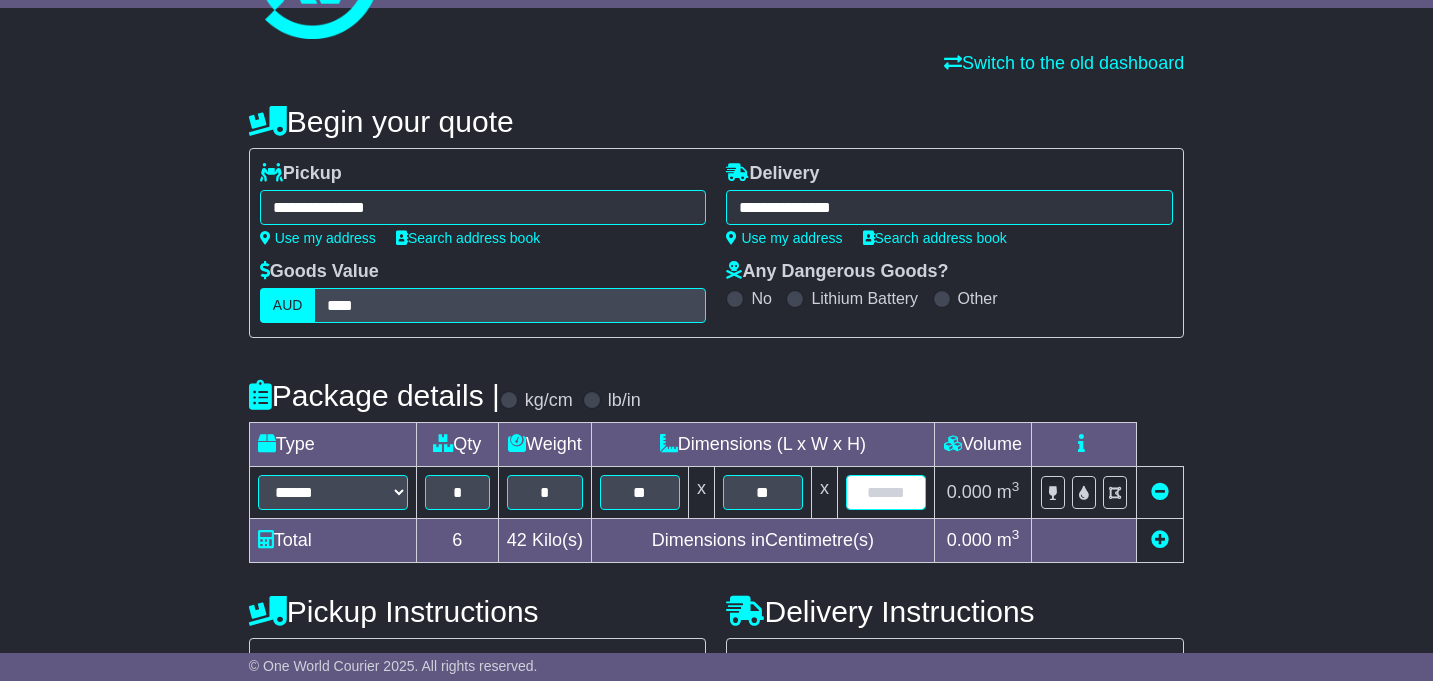 click at bounding box center [886, 492] 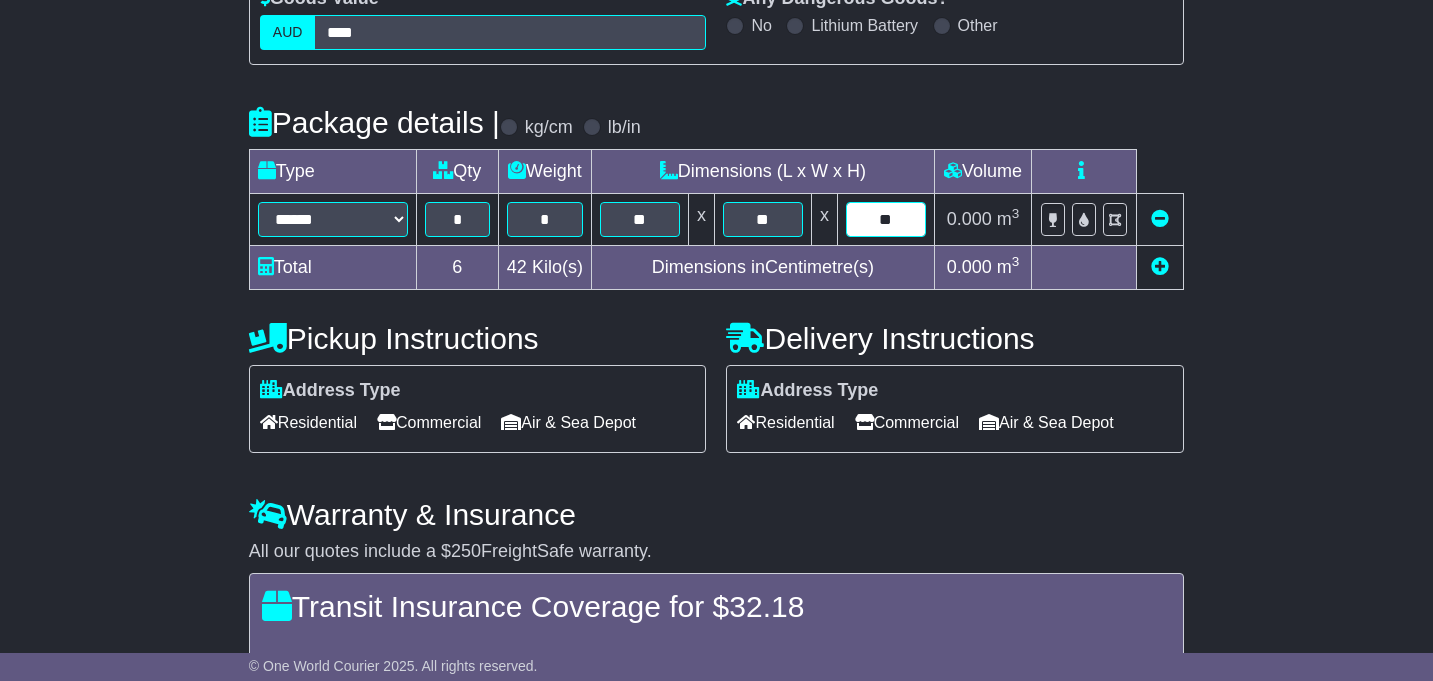 scroll, scrollTop: 403, scrollLeft: 0, axis: vertical 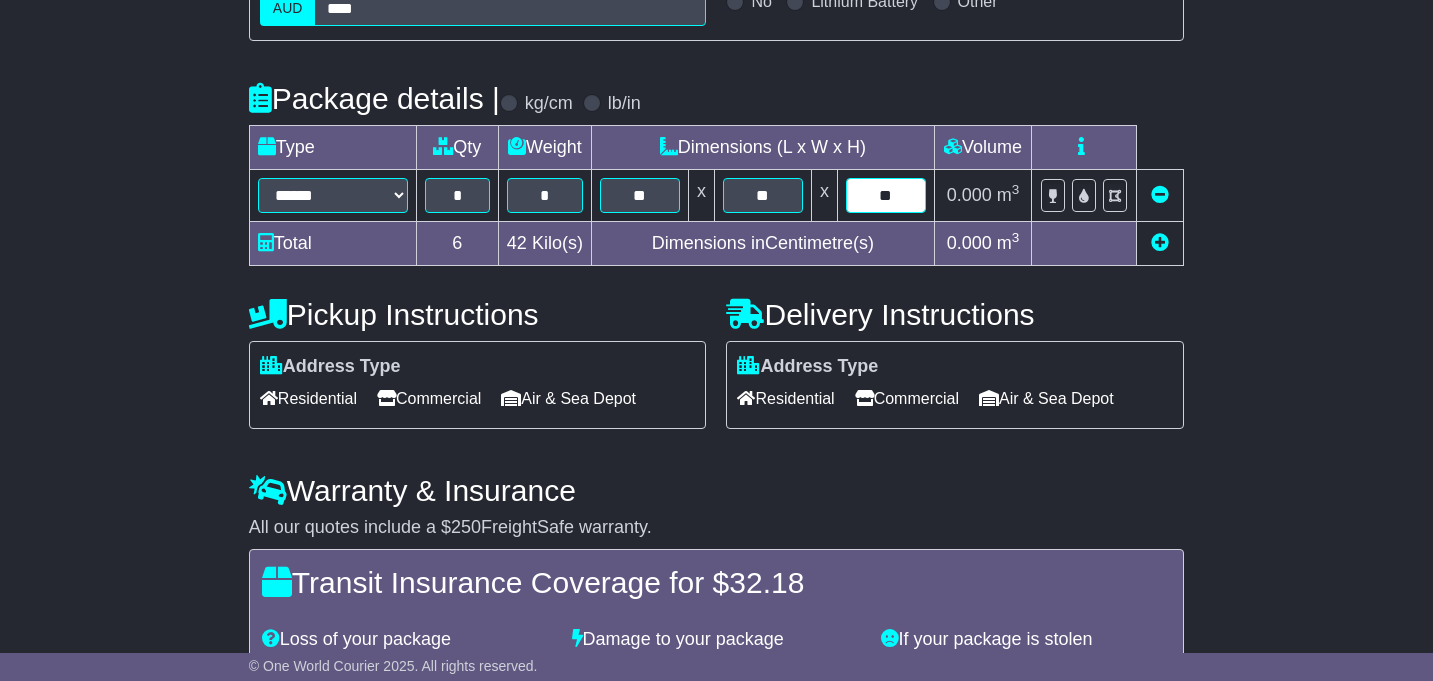 type on "**" 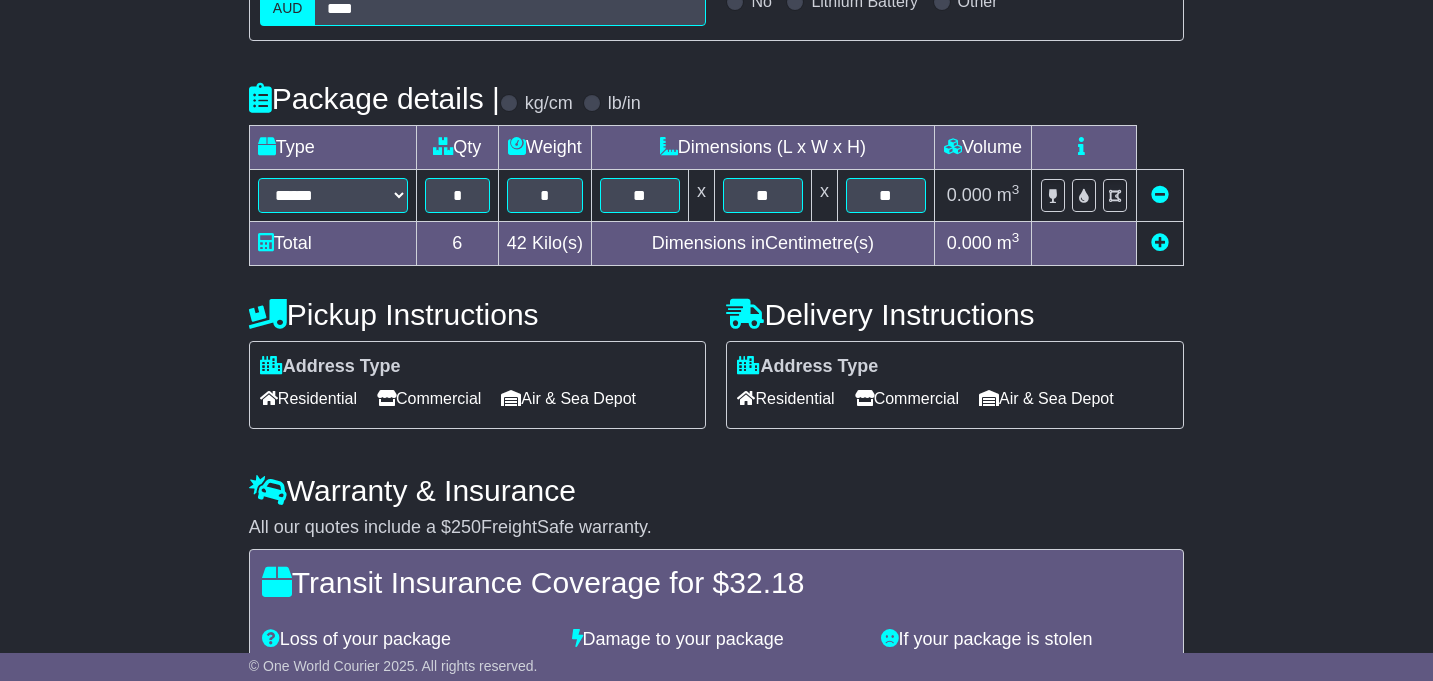 click on "Commercial" at bounding box center [429, 398] 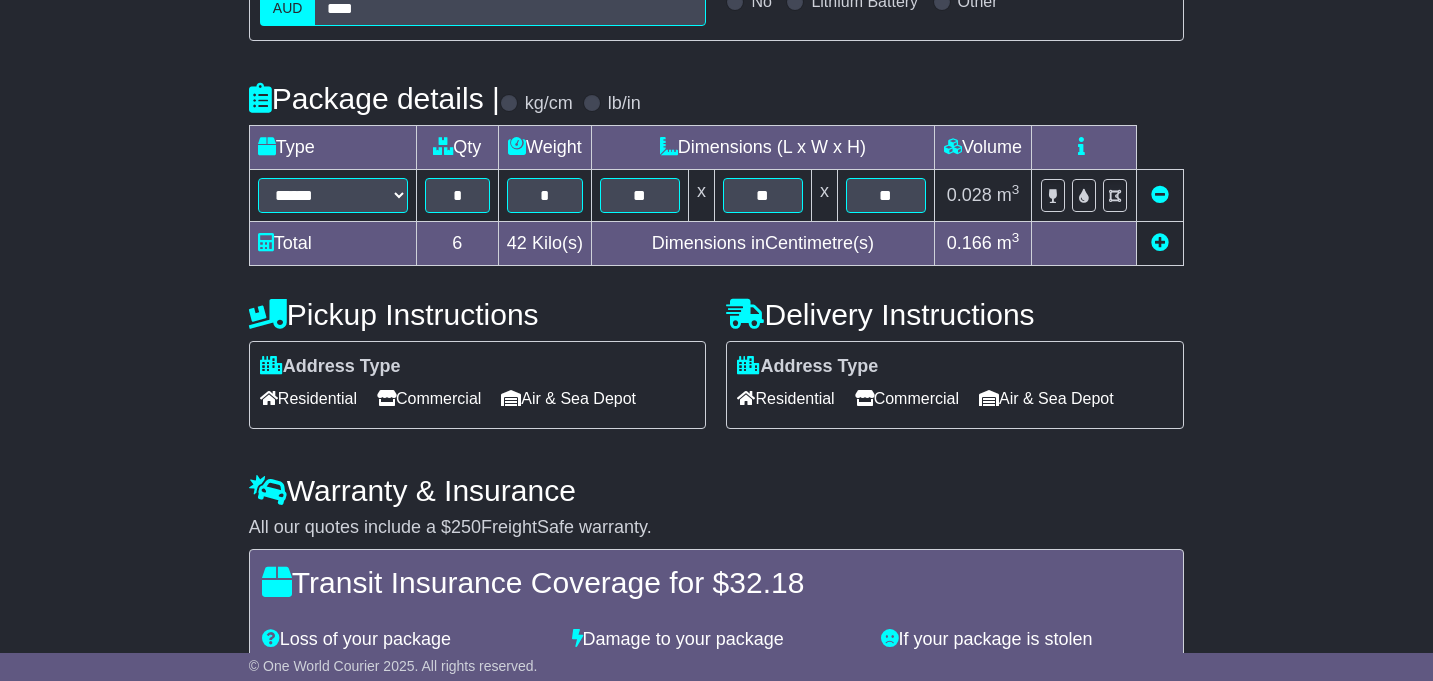 click on "Commercial" at bounding box center (907, 398) 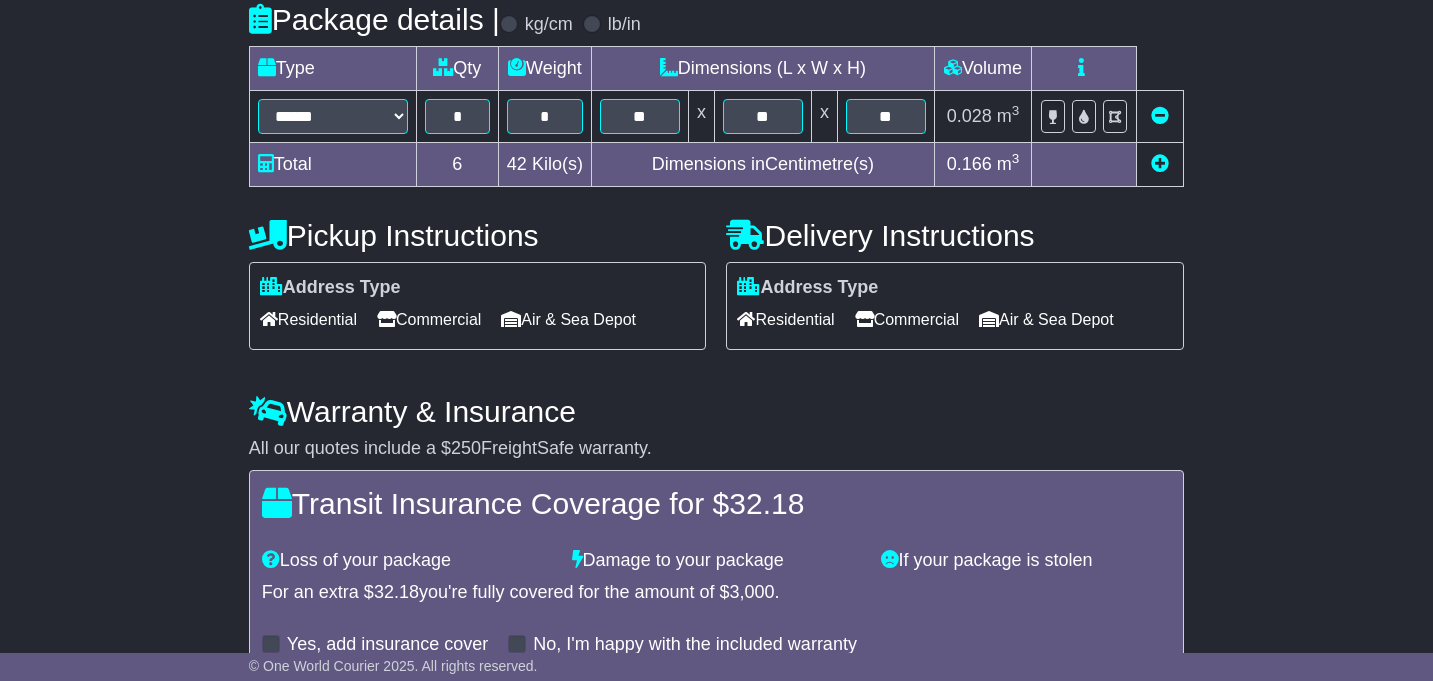 scroll, scrollTop: 597, scrollLeft: 0, axis: vertical 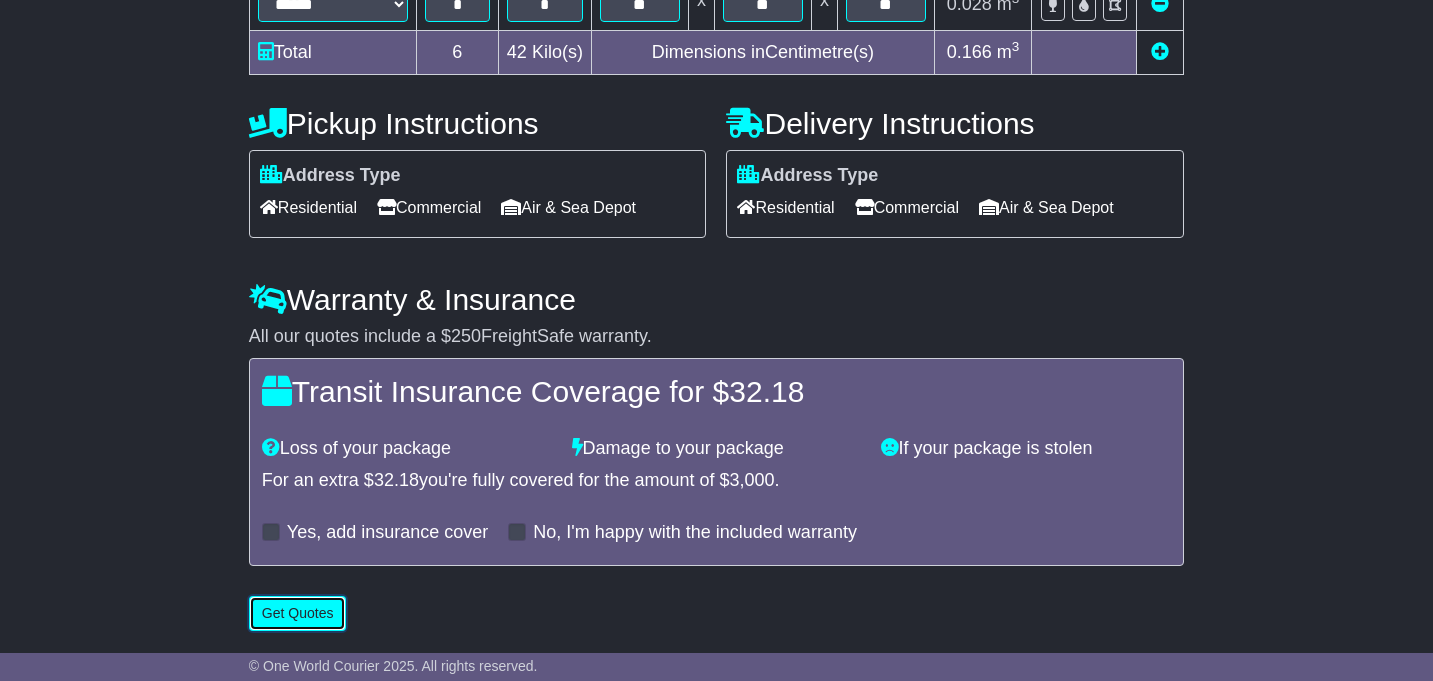 click on "Get Quotes" at bounding box center (298, 613) 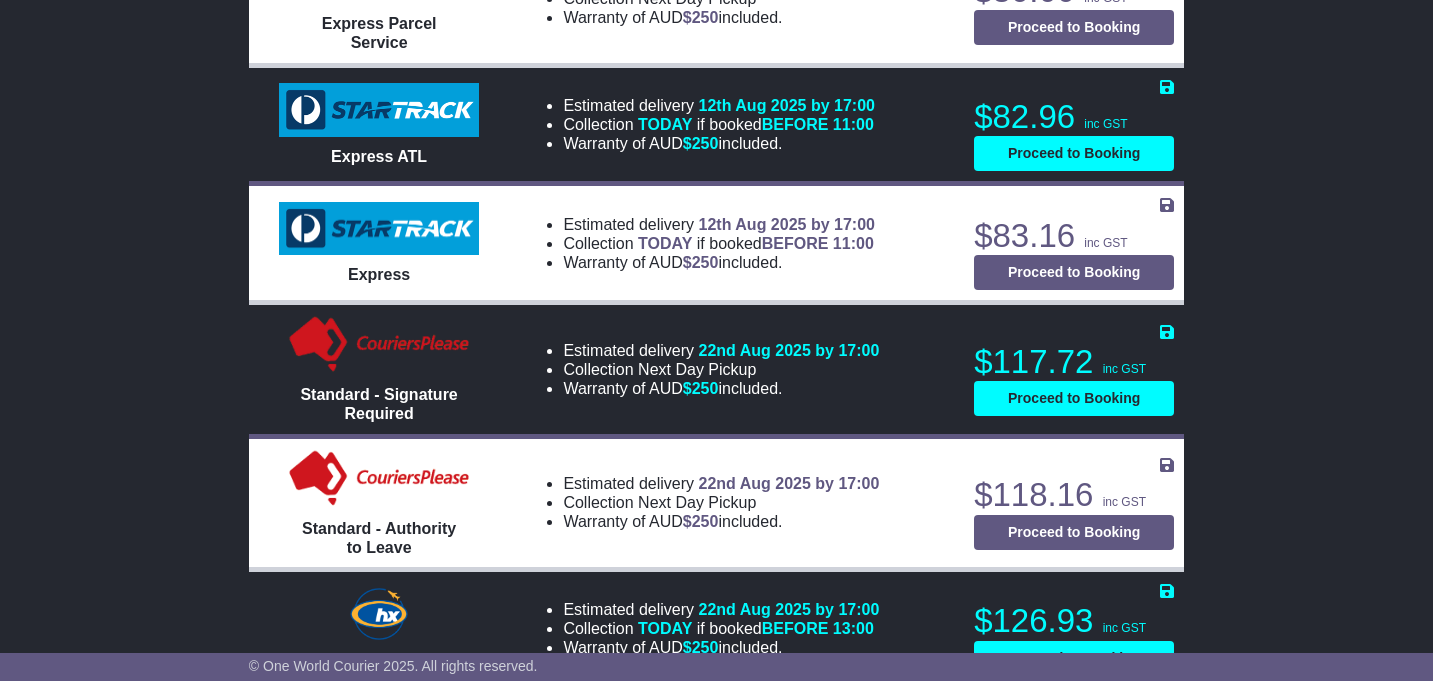 scroll, scrollTop: 1003, scrollLeft: 0, axis: vertical 